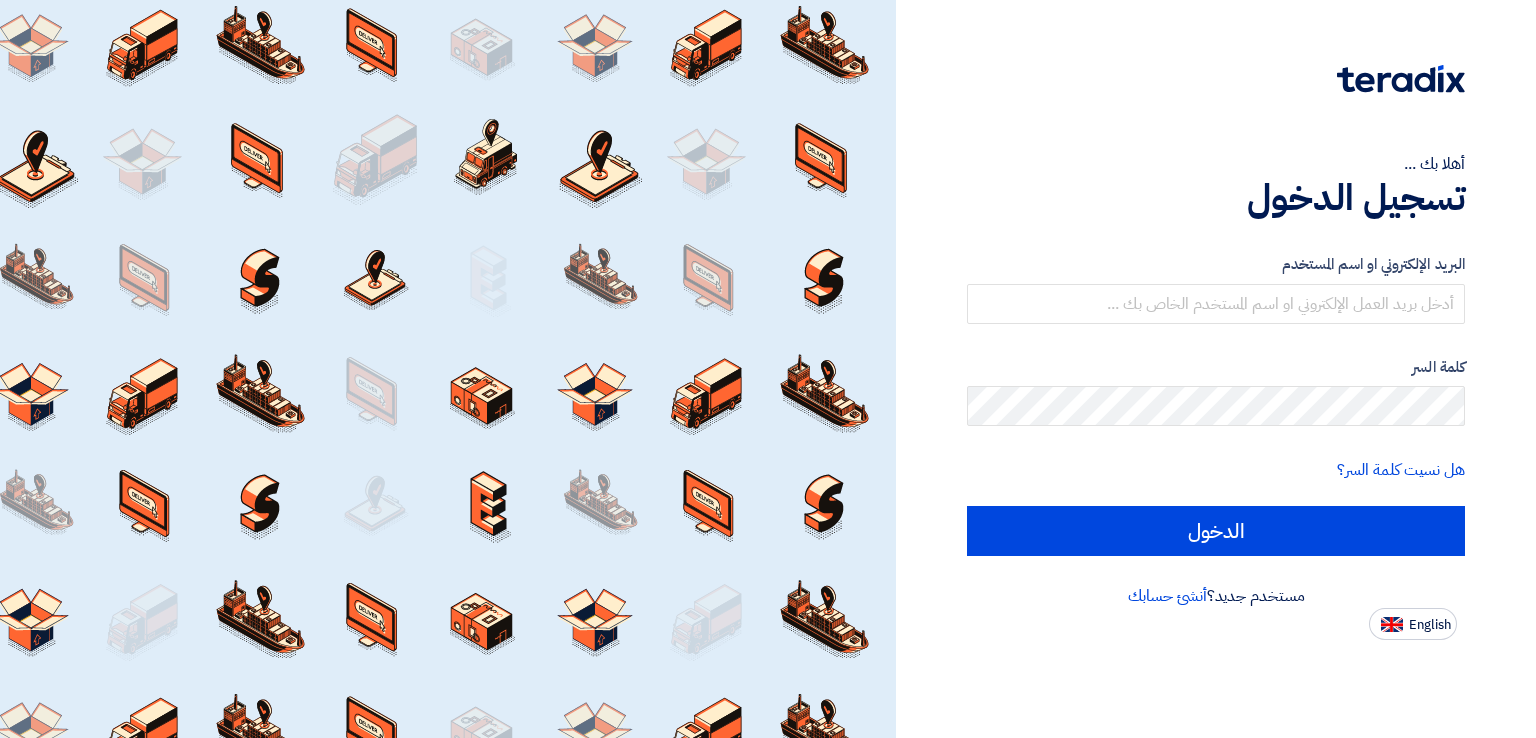 scroll, scrollTop: 0, scrollLeft: 0, axis: both 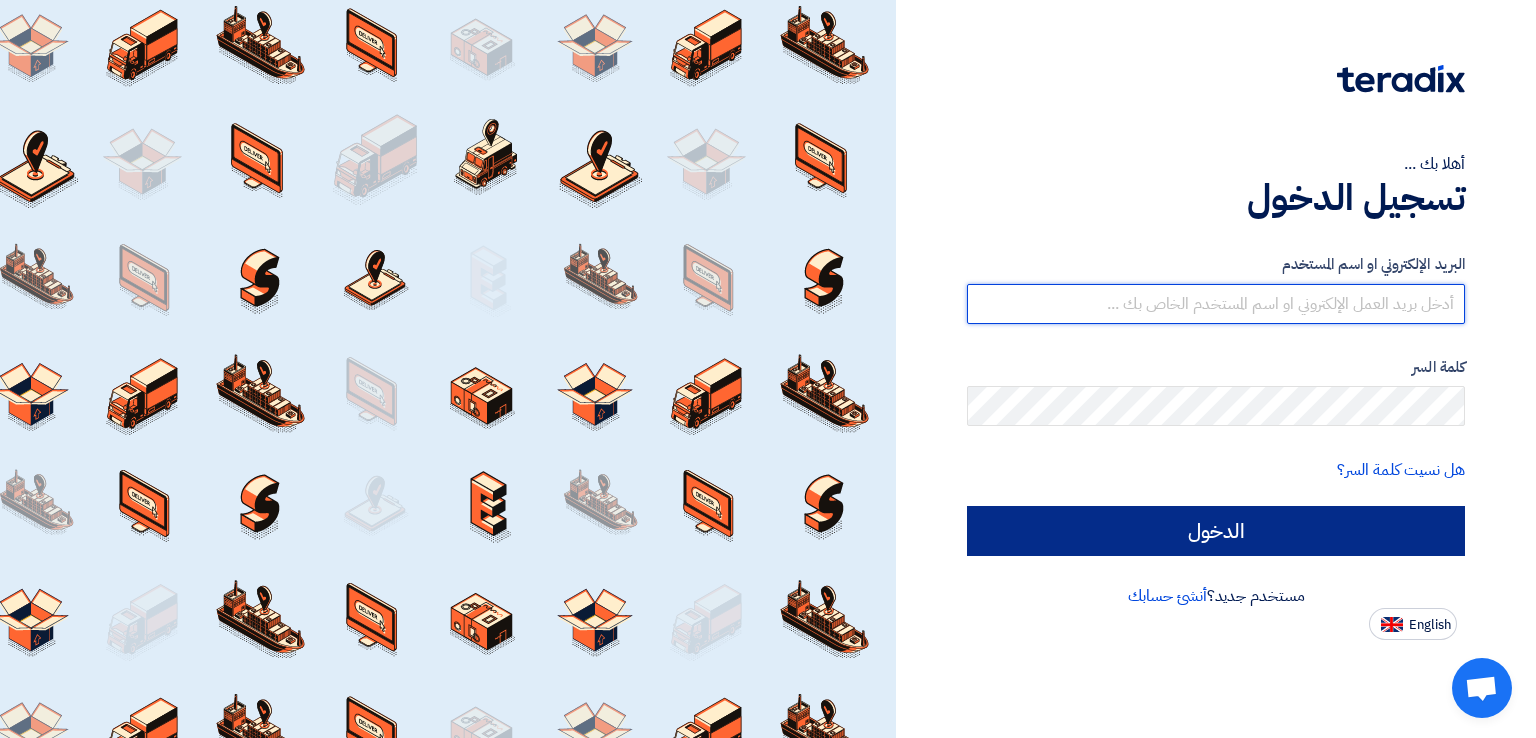 type on "[USERNAME]@[DOMAIN]" 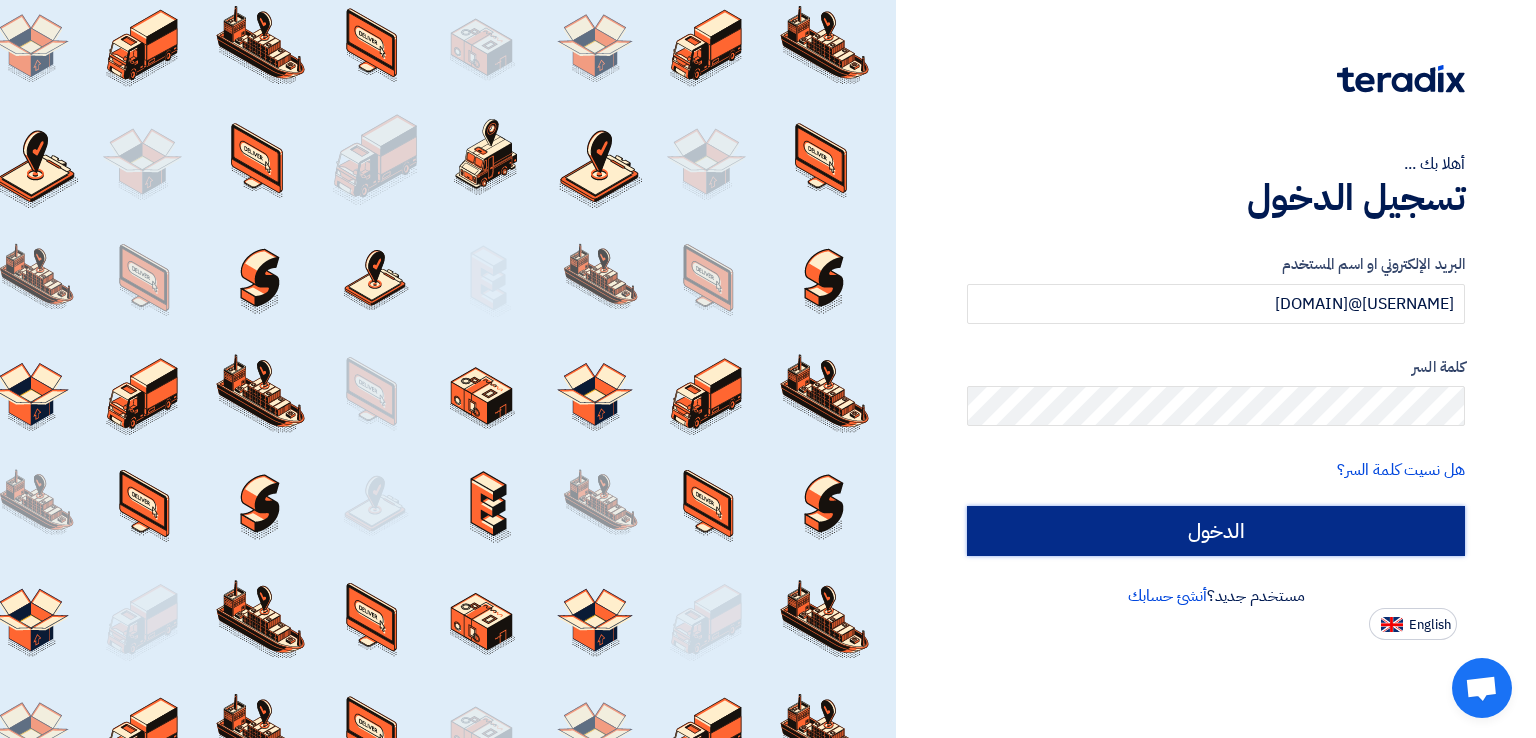 click on "الدخول" 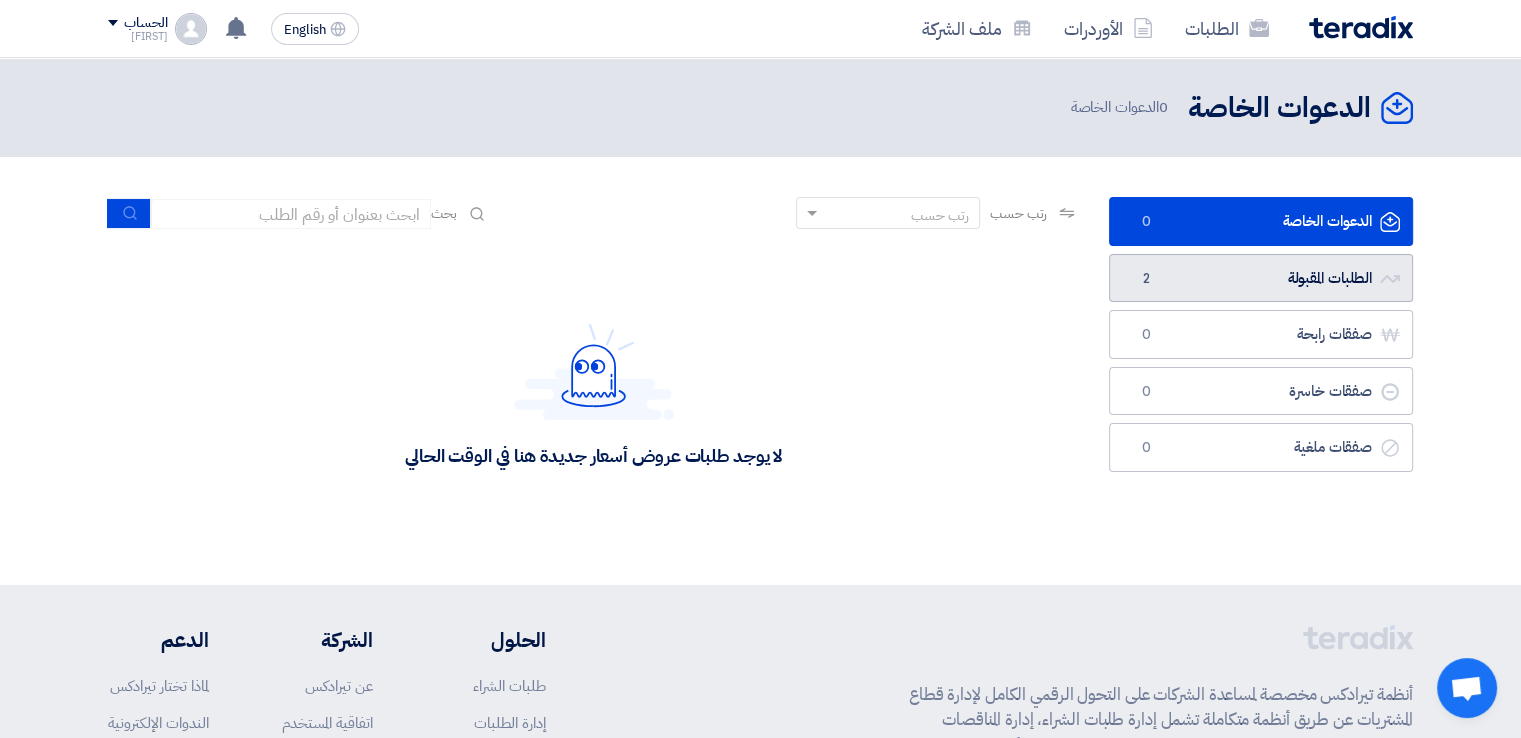 click on "الطلبات المقبولة
الطلبات المقبولة
2" 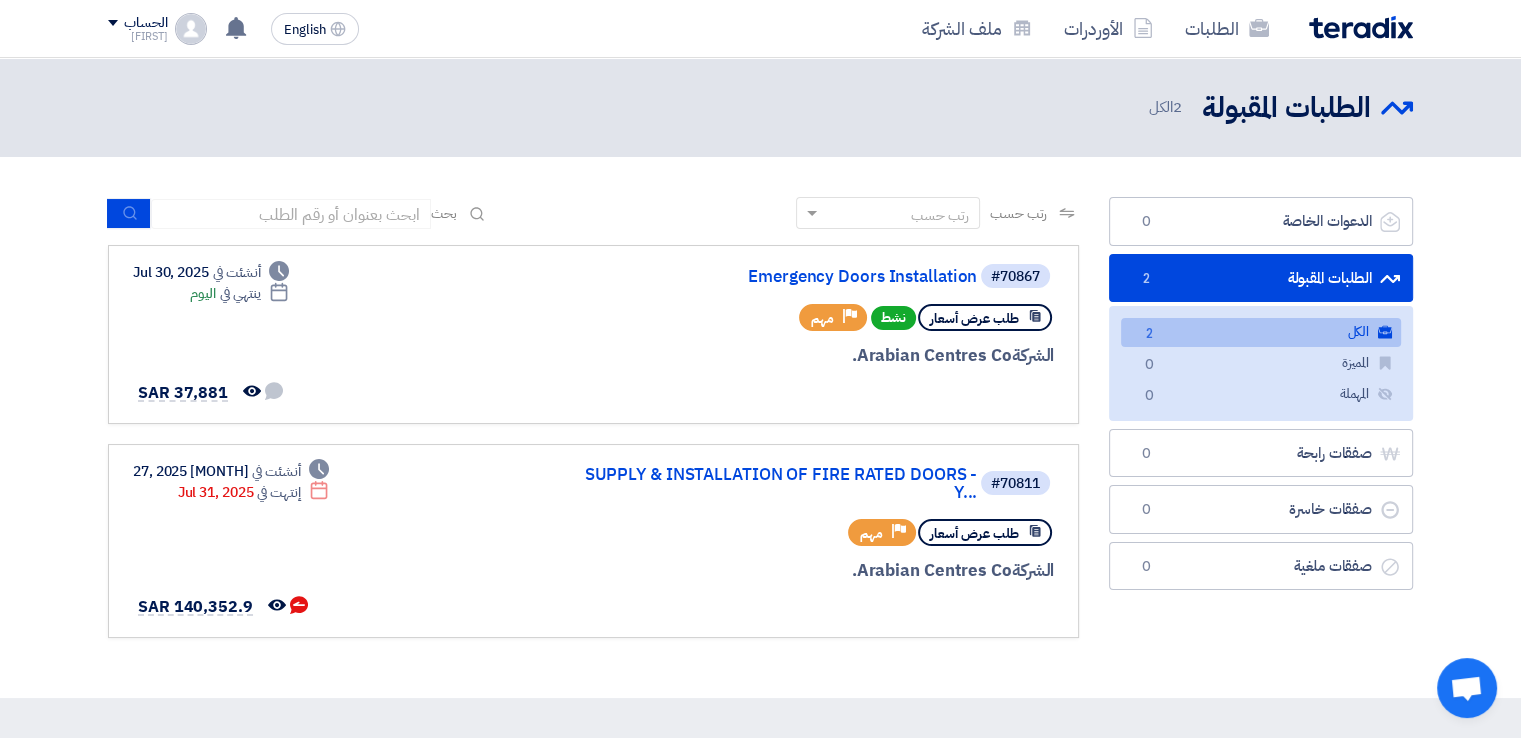 click on "الكل
الكل
2" 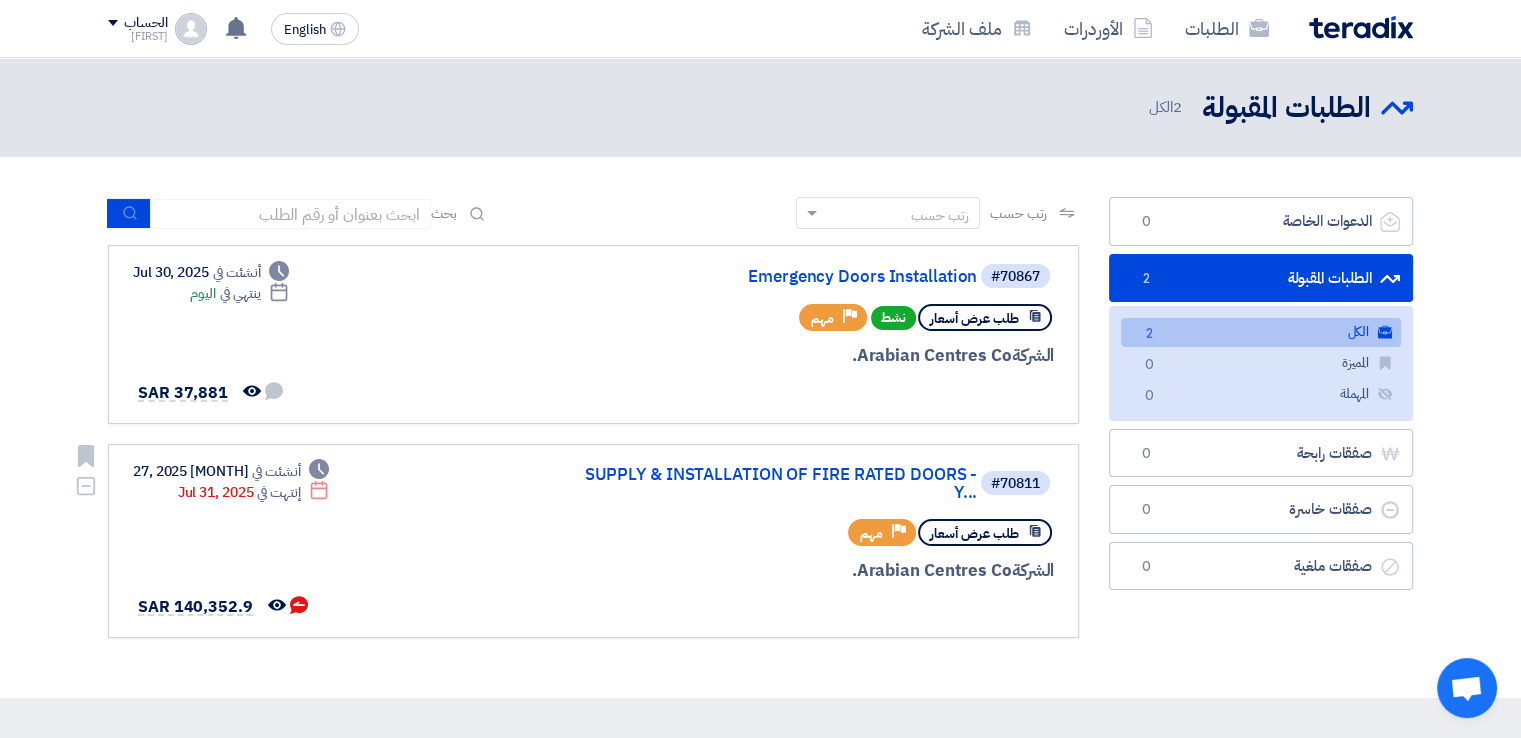 click on "طلب عرض أسعار" 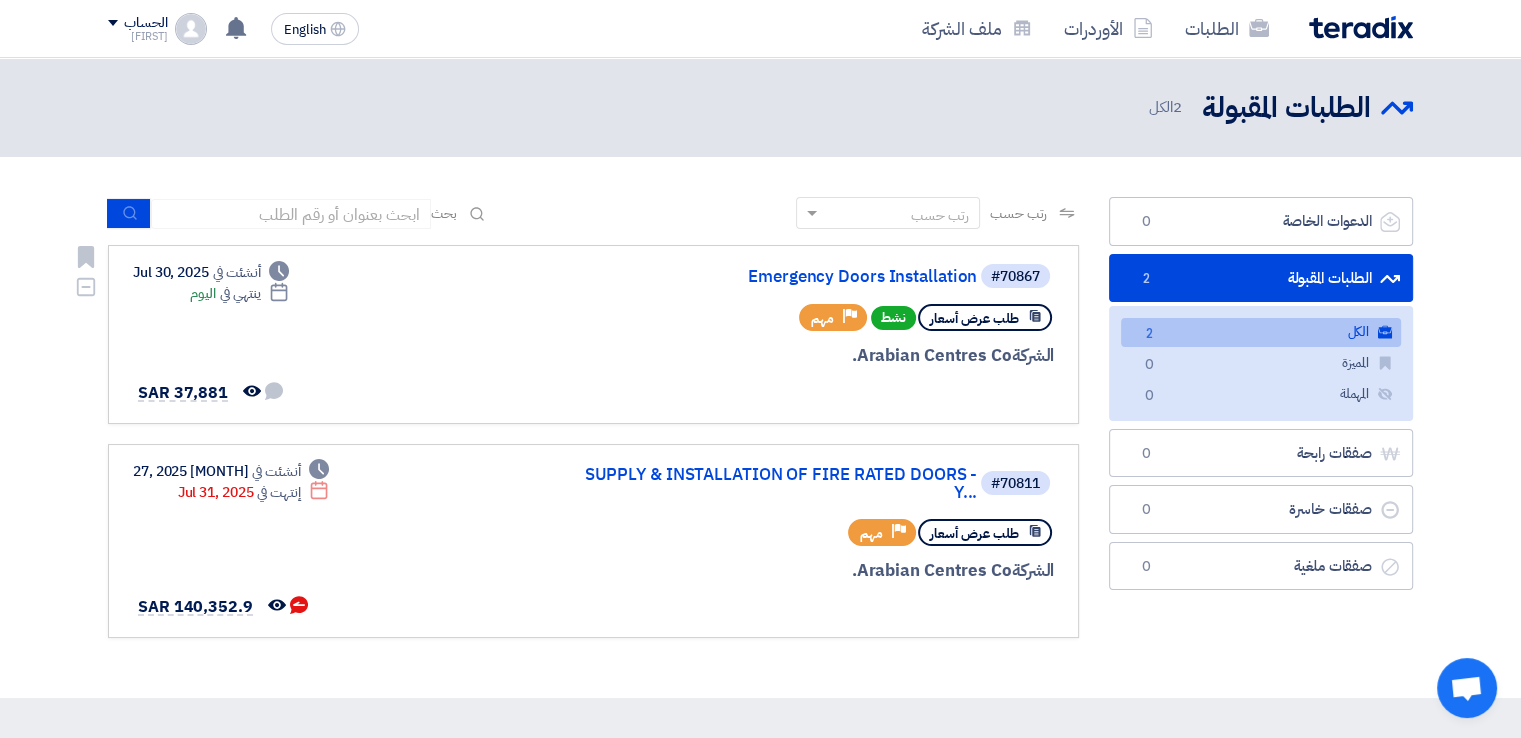click on "طلب عرض أسعار" 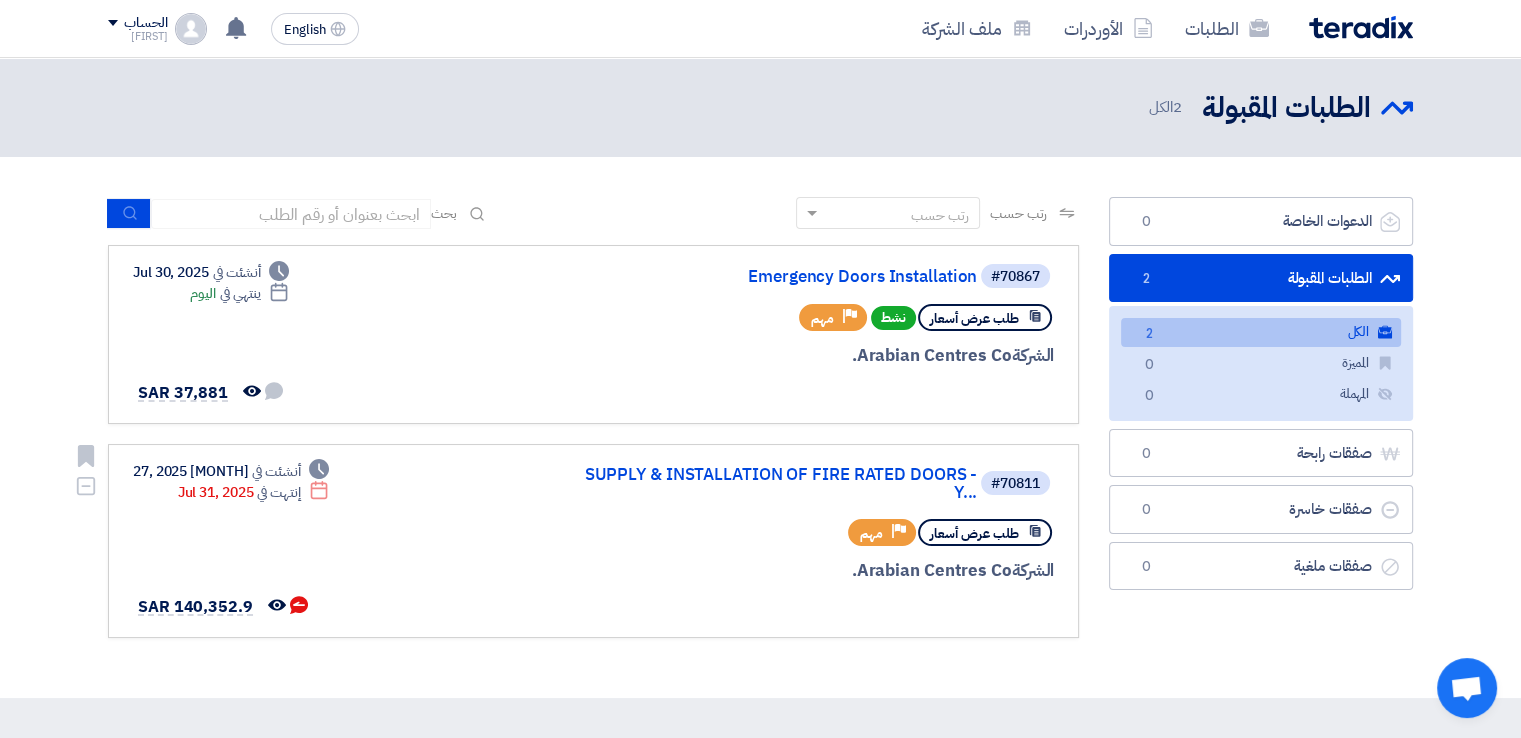 click on "طلب عرض أسعار" 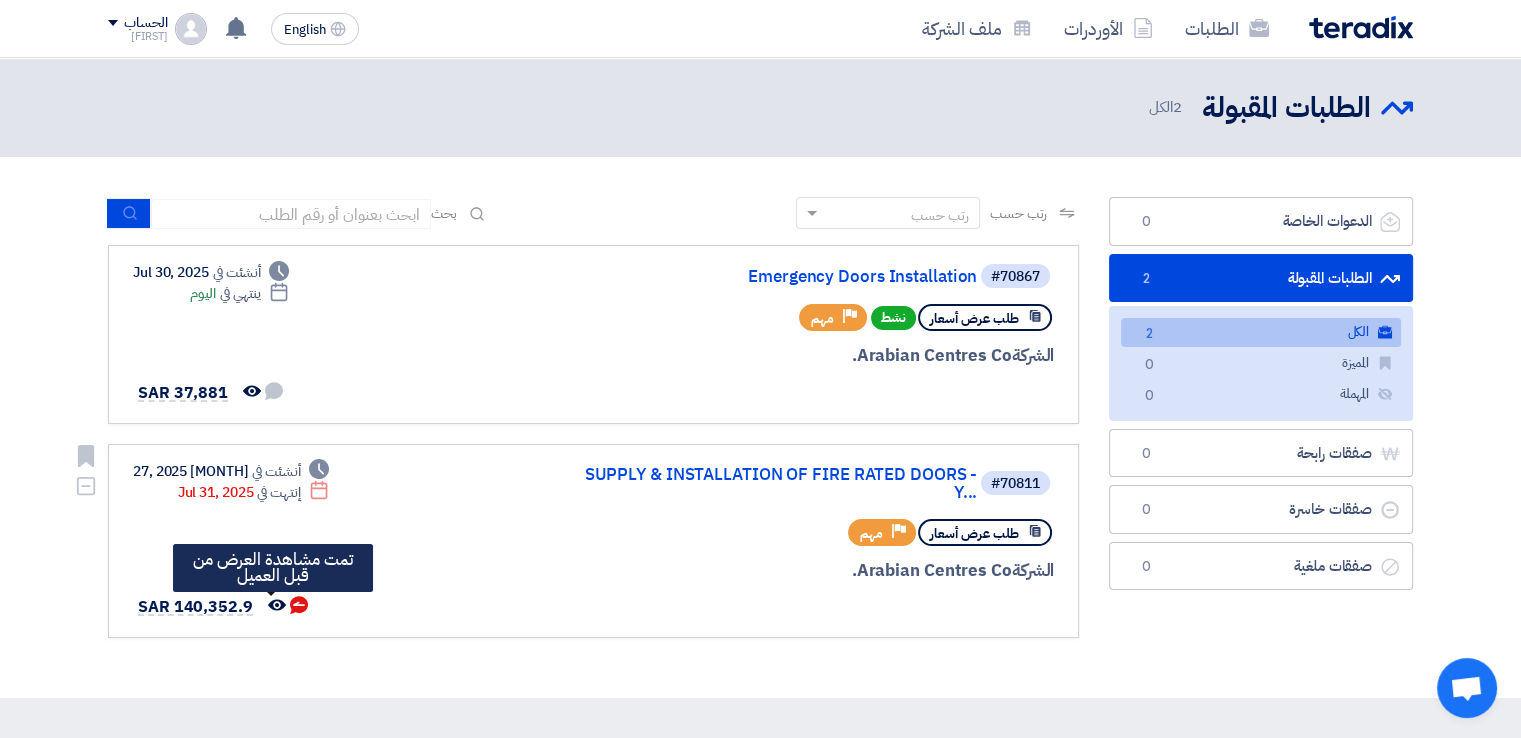 click on "تمت مشاهدة العرض من قبل العميل" 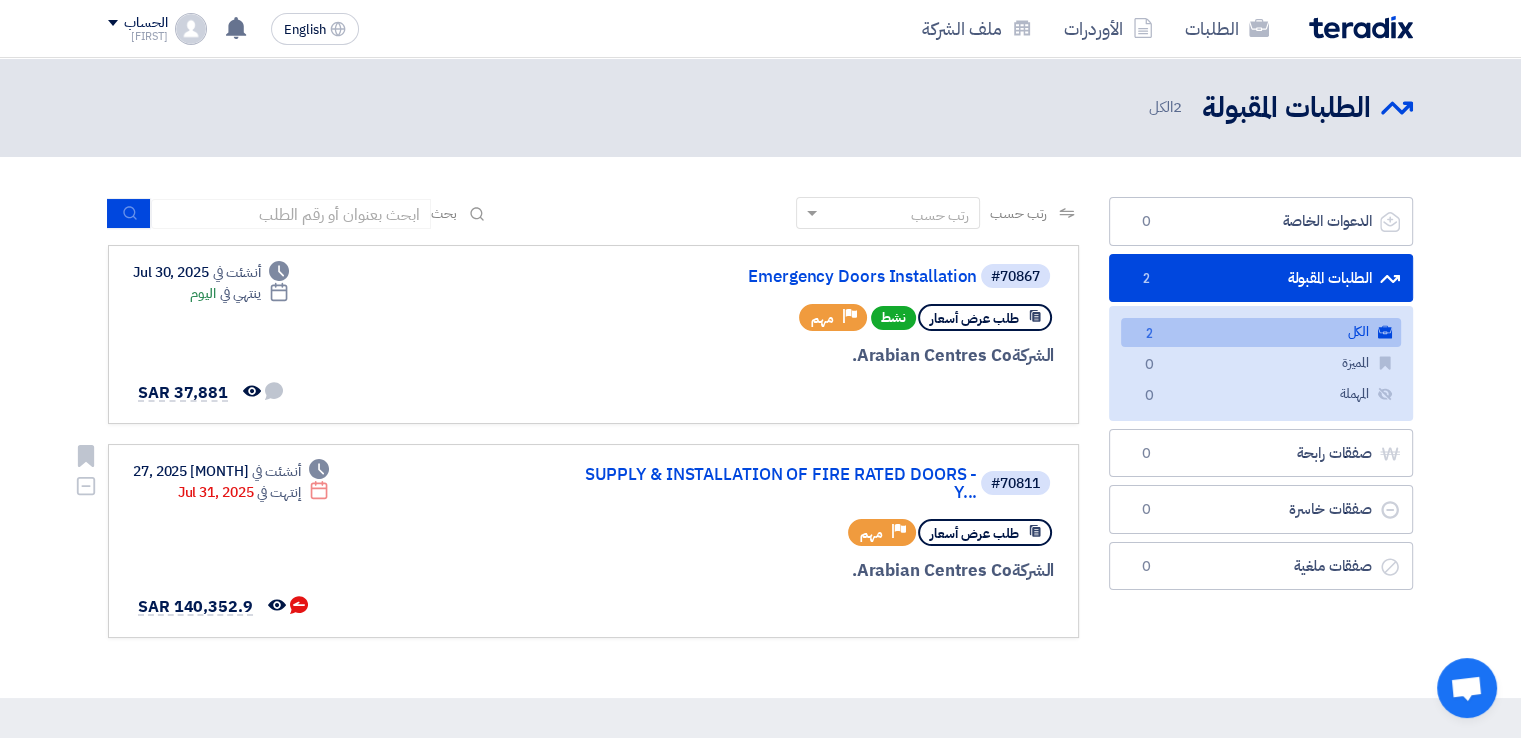 click on "#[NUMBER]
SUPPLY & INSTALLATION OF FIRE RATED DOORS - Y...
طلب عرض أسعار
Priority
مهم
الشركة  Arabian Centres Co.
Deadline" 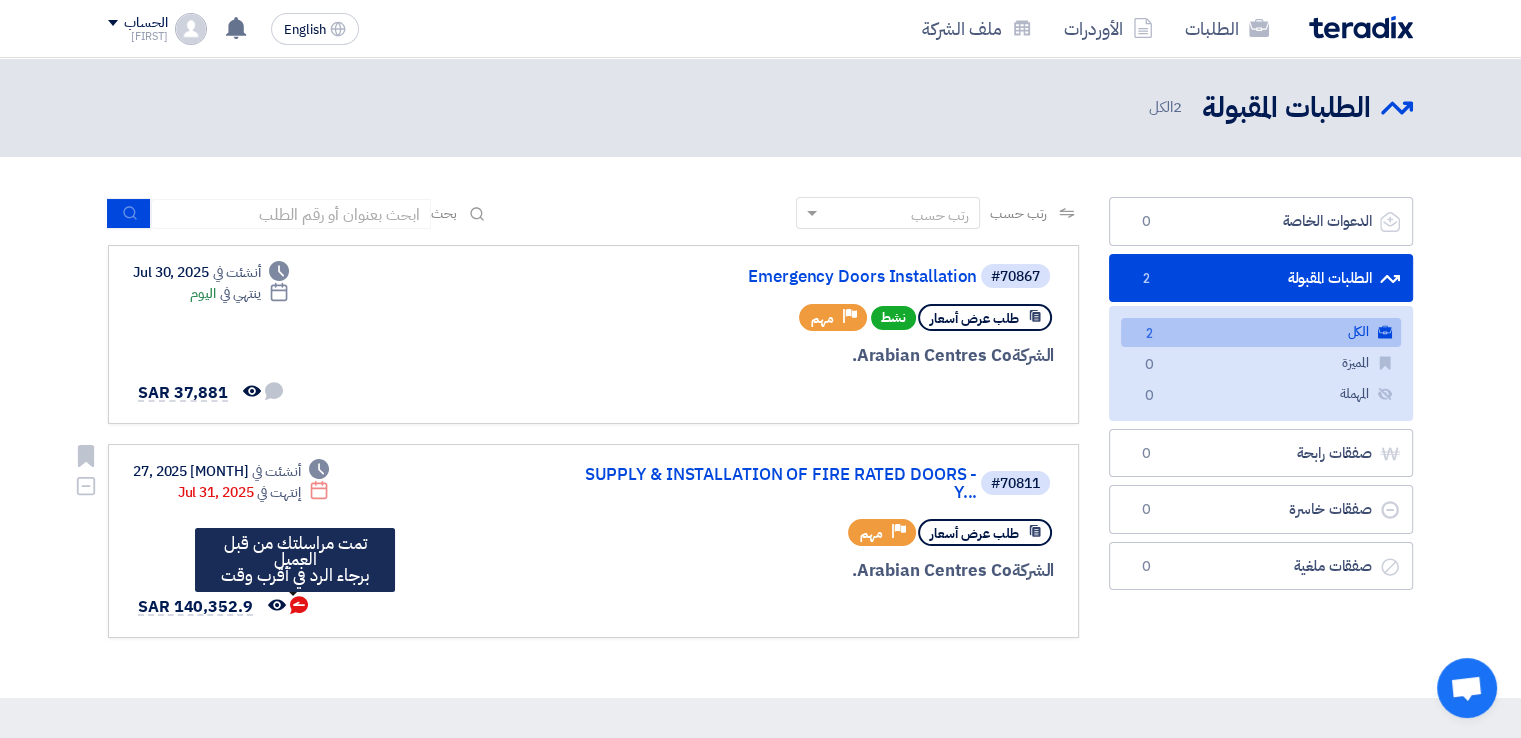 click 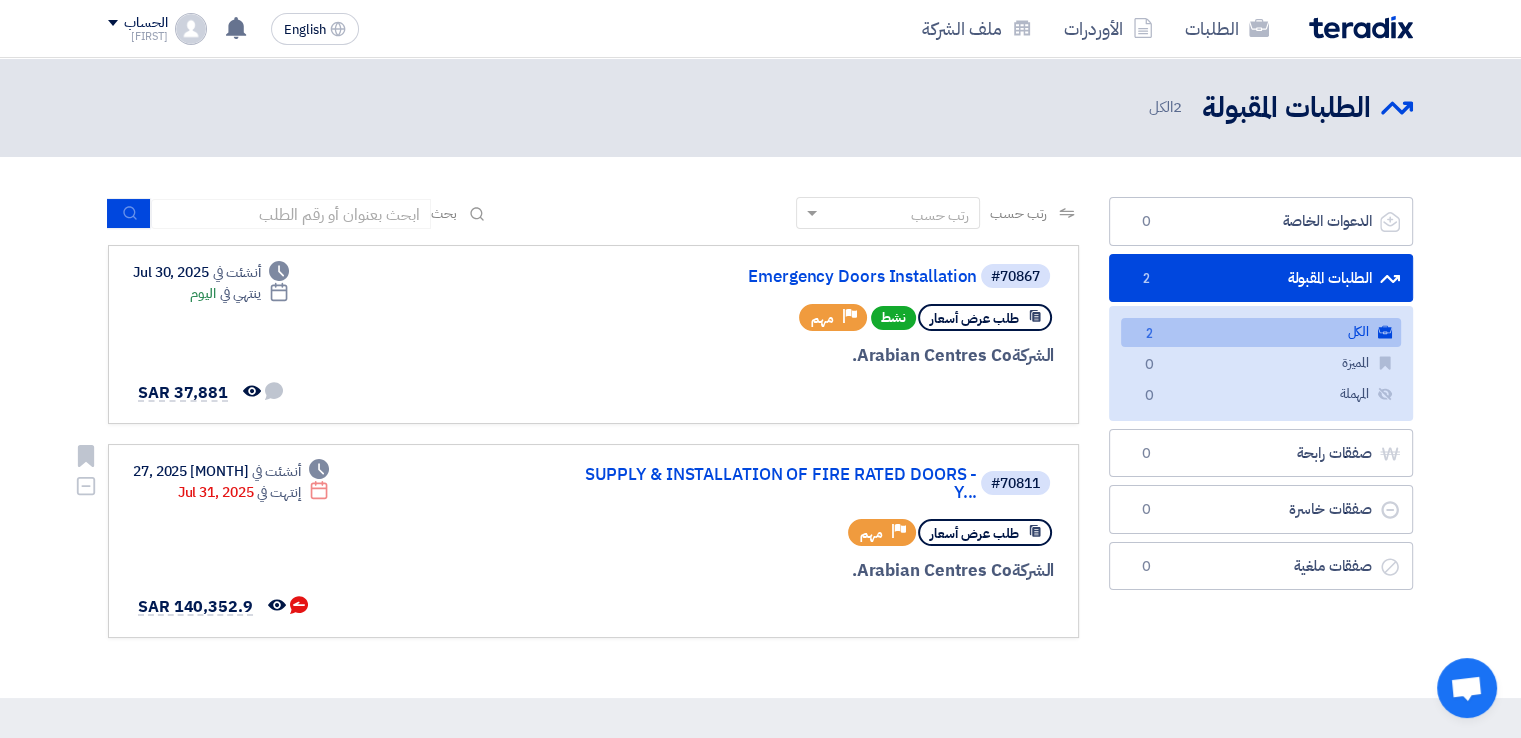 click 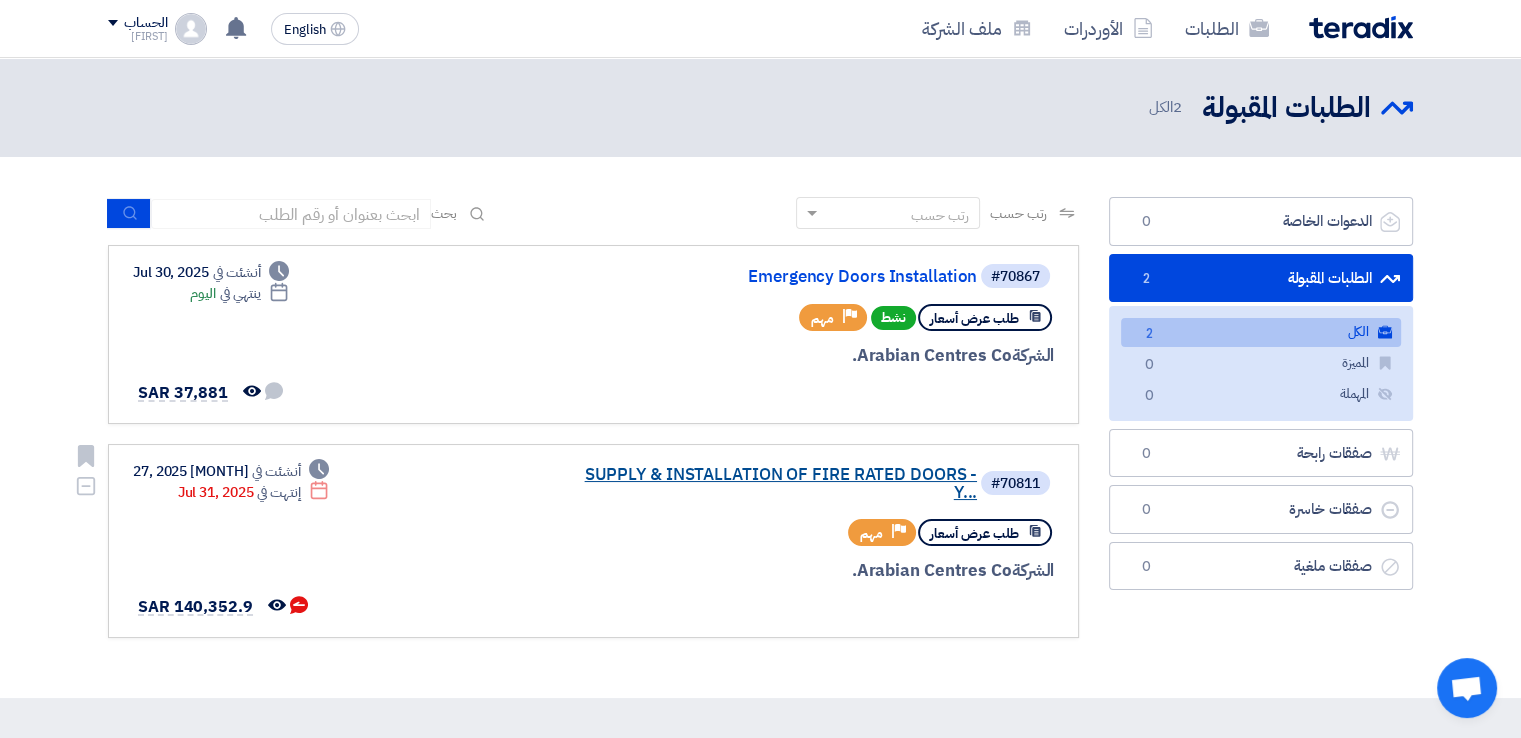 click on "SUPPLY & INSTALLATION OF FIRE RATED DOORS - Y..." 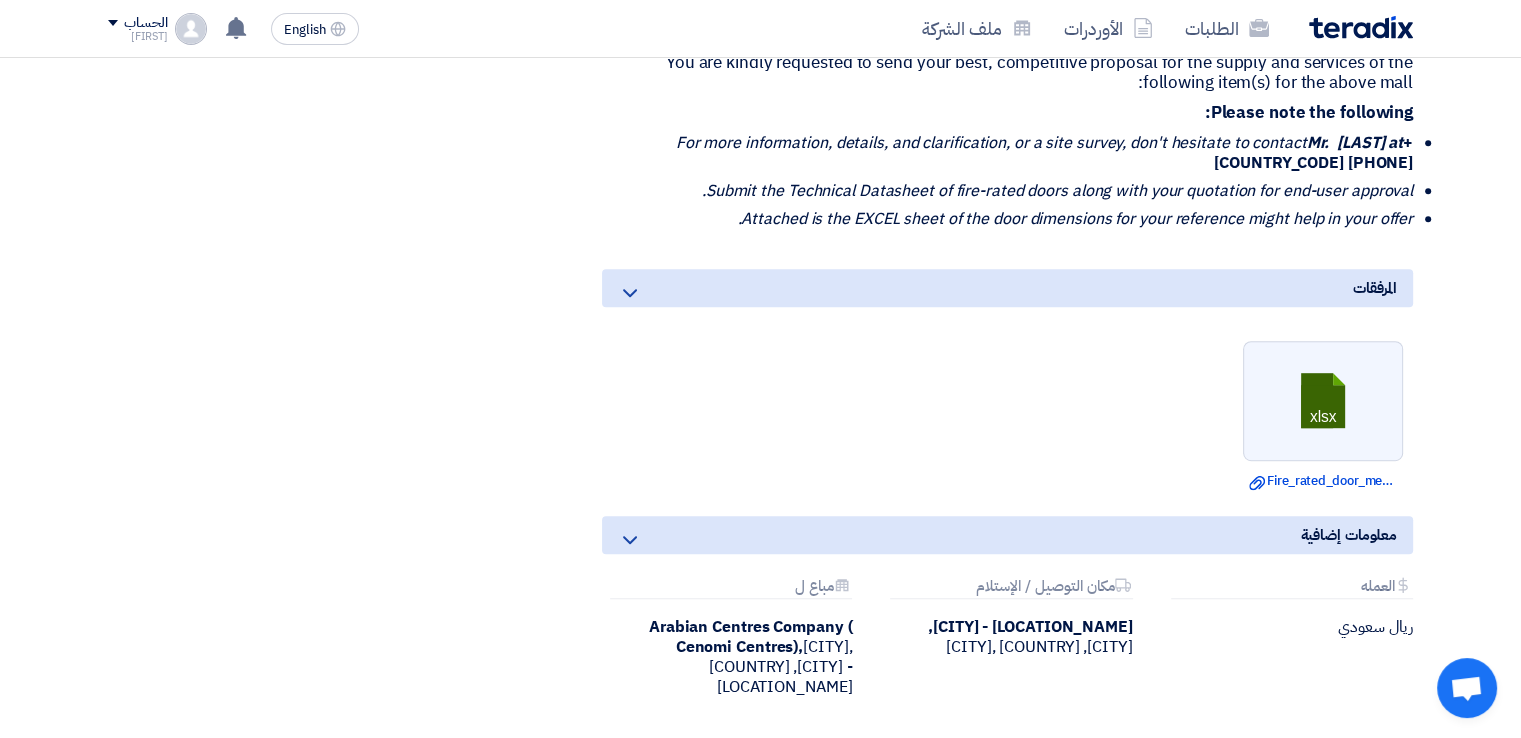 scroll, scrollTop: 1100, scrollLeft: 0, axis: vertical 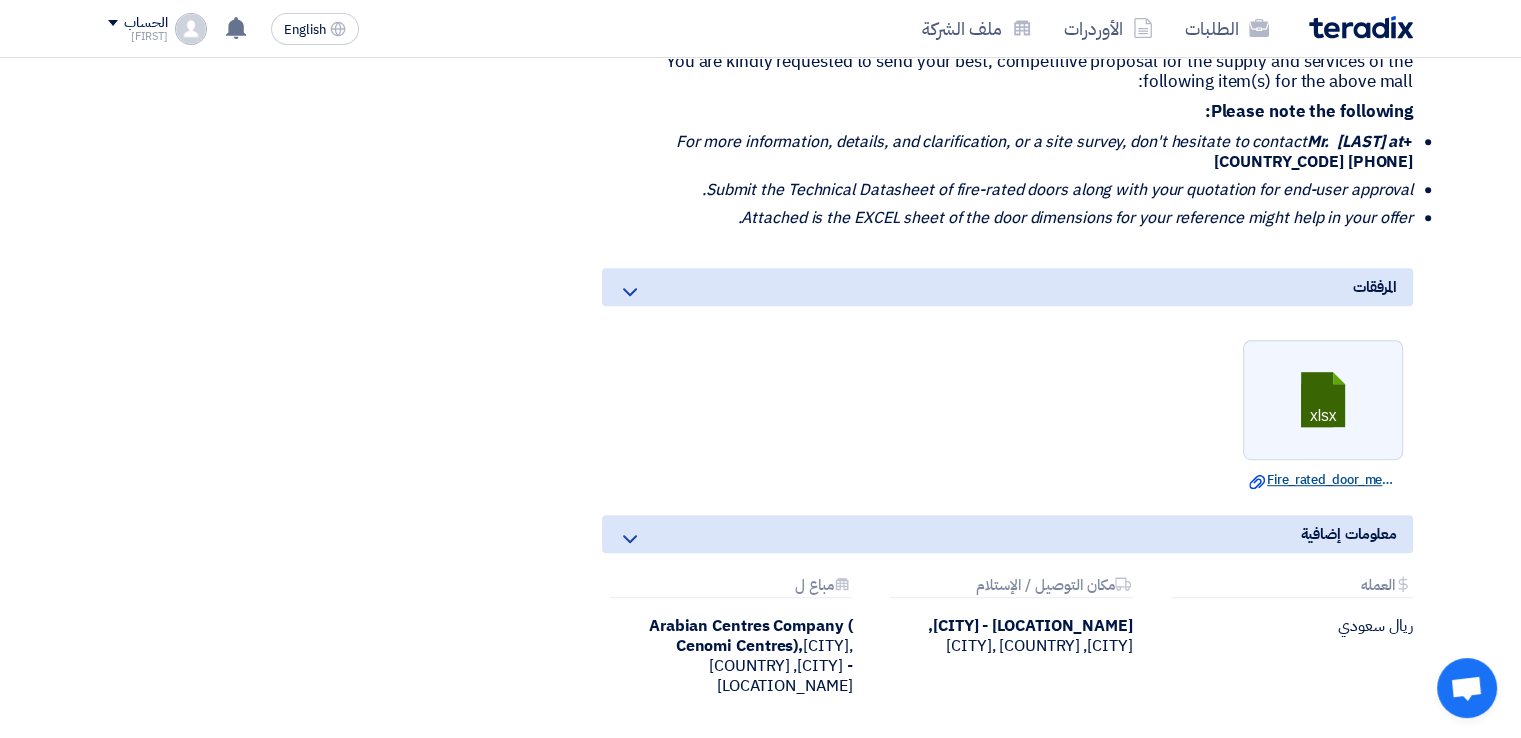 click 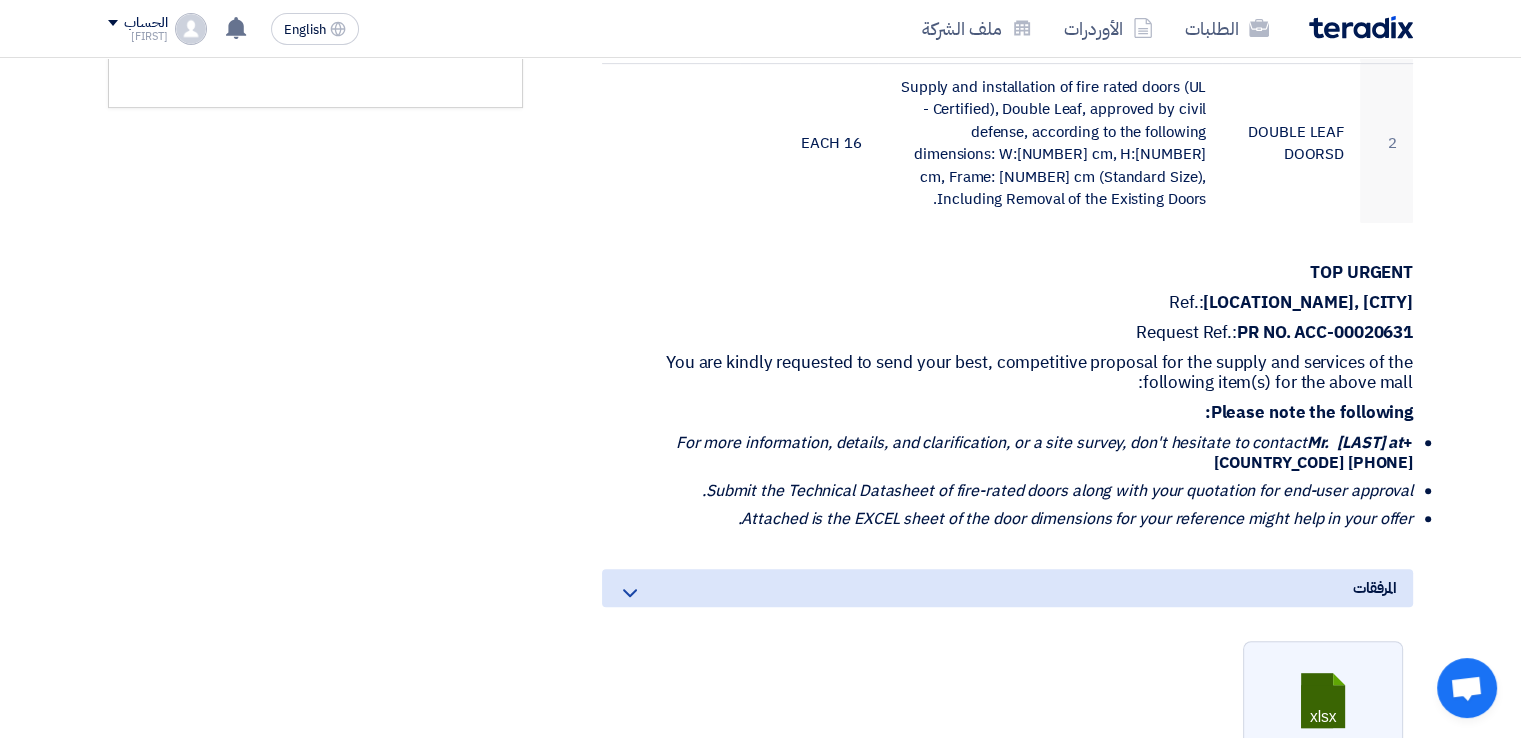 scroll, scrollTop: 800, scrollLeft: 0, axis: vertical 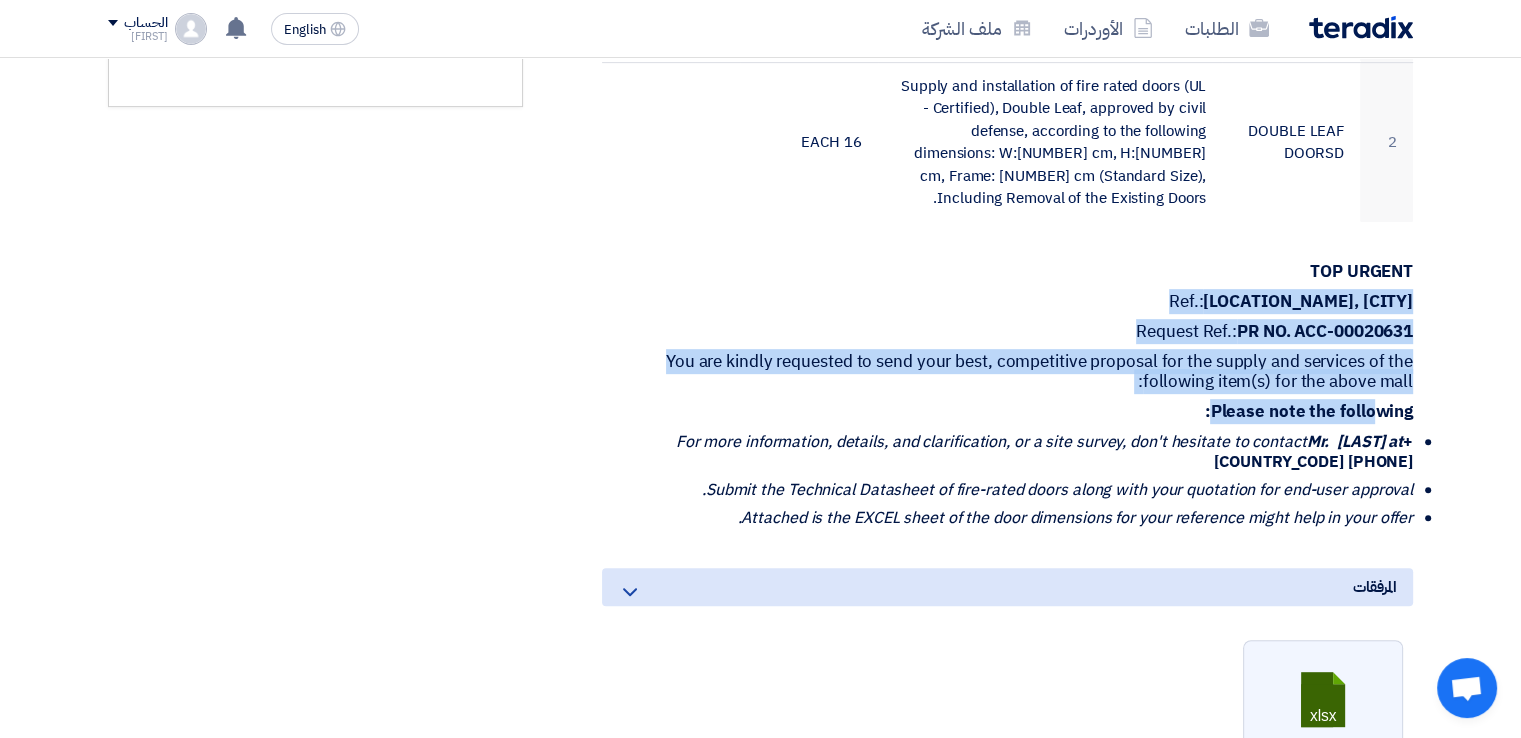 drag, startPoint x: 1312, startPoint y: 285, endPoint x: 1381, endPoint y: 440, distance: 169.66437 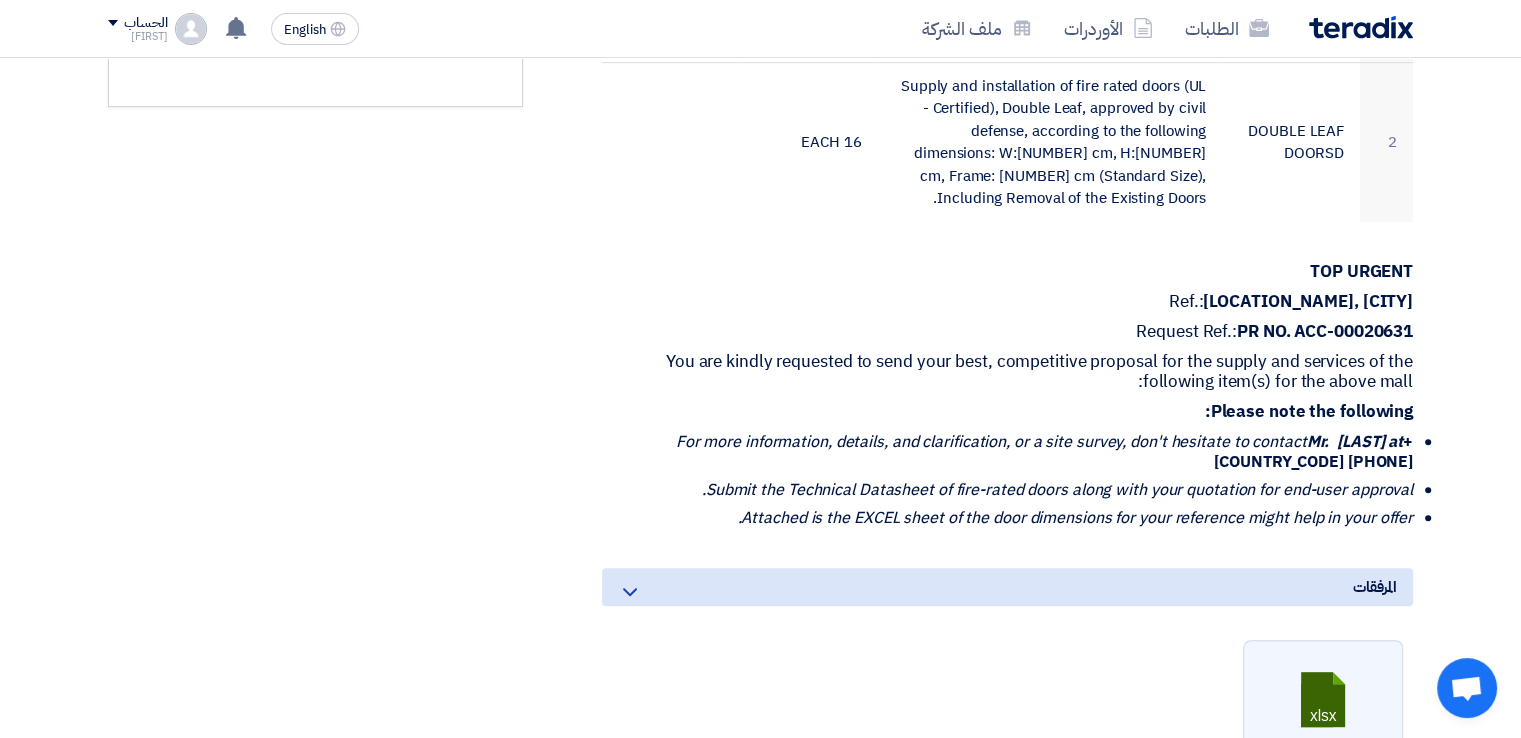 click on "SUPPLY & INSTALLATION OF FIRE RATED DOORS - YASMIN MALL, JEDDAH
بيانات العميل
[FIRST] [LAST]
[TITLE],
Arabian Centres Company ( Cenomi Centres),  Riyadh, Saudi Arabia
,Riyadh - King Saud University- U-Walk
مسئول الدعم الفني من فريق تيرادكس
[FIRST] [LAST] 📞 +[COUNTRY_CODE][PHONE] (Call or Click on the Number to use WhatsApp)
#" 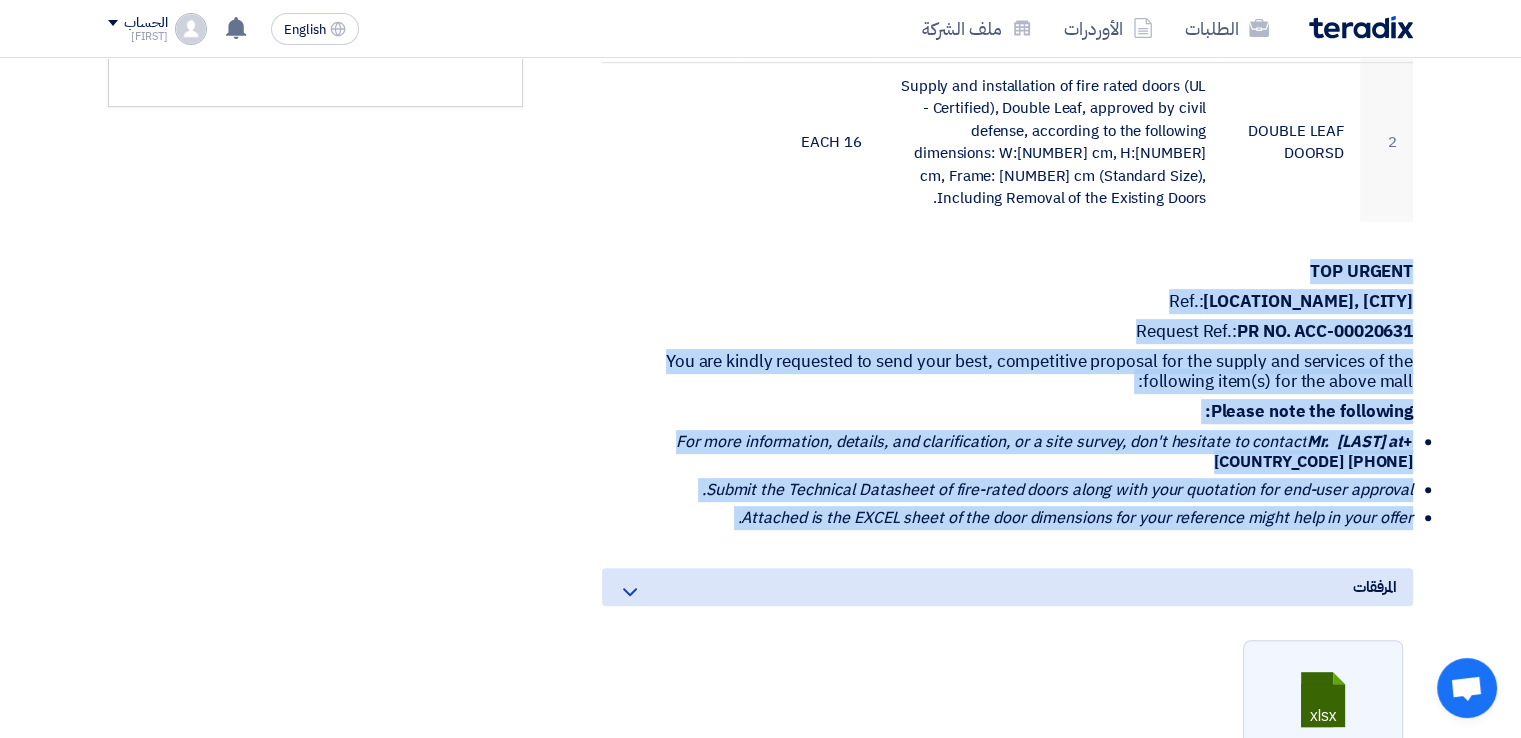 drag, startPoint x: 1392, startPoint y: 297, endPoint x: 1424, endPoint y: 571, distance: 275.86227 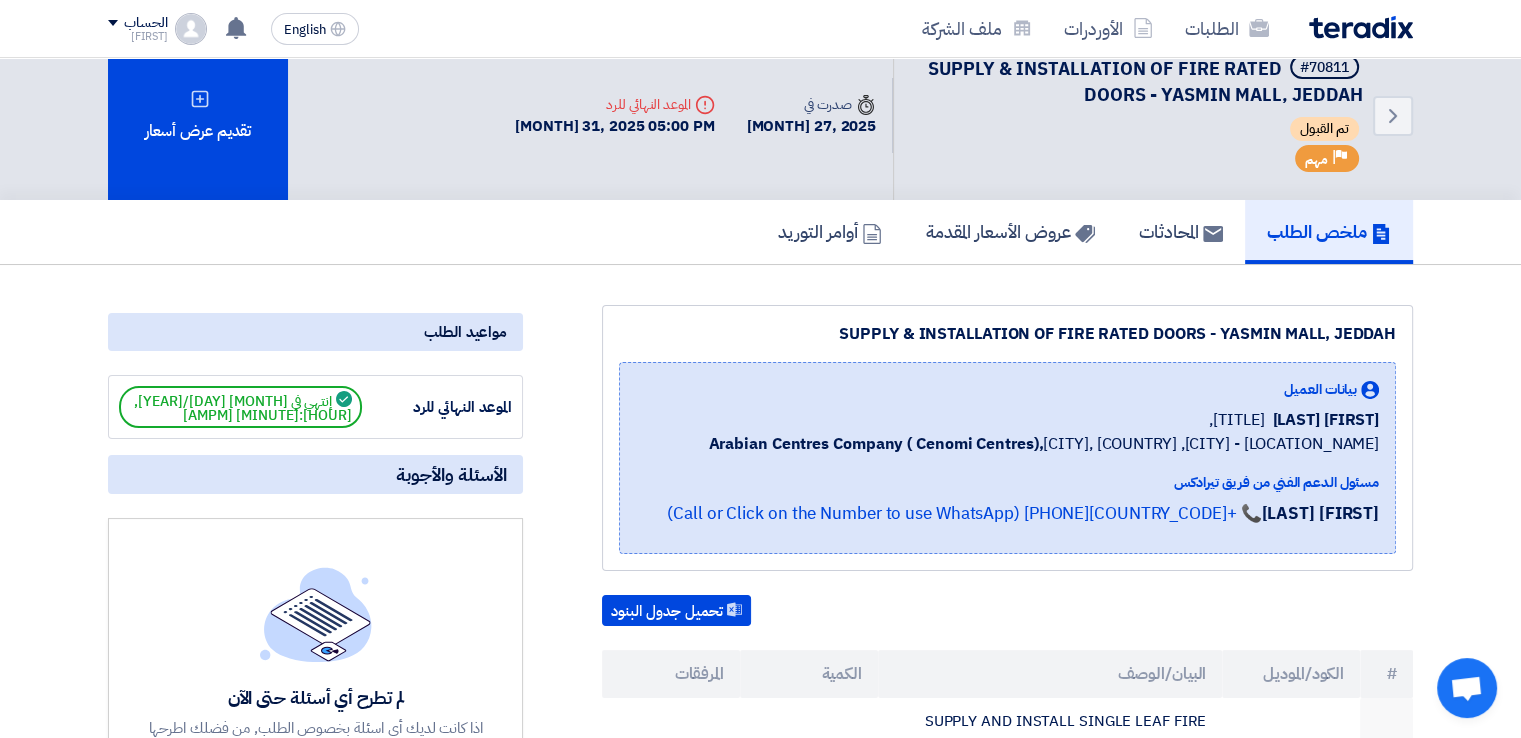 scroll, scrollTop: 0, scrollLeft: 0, axis: both 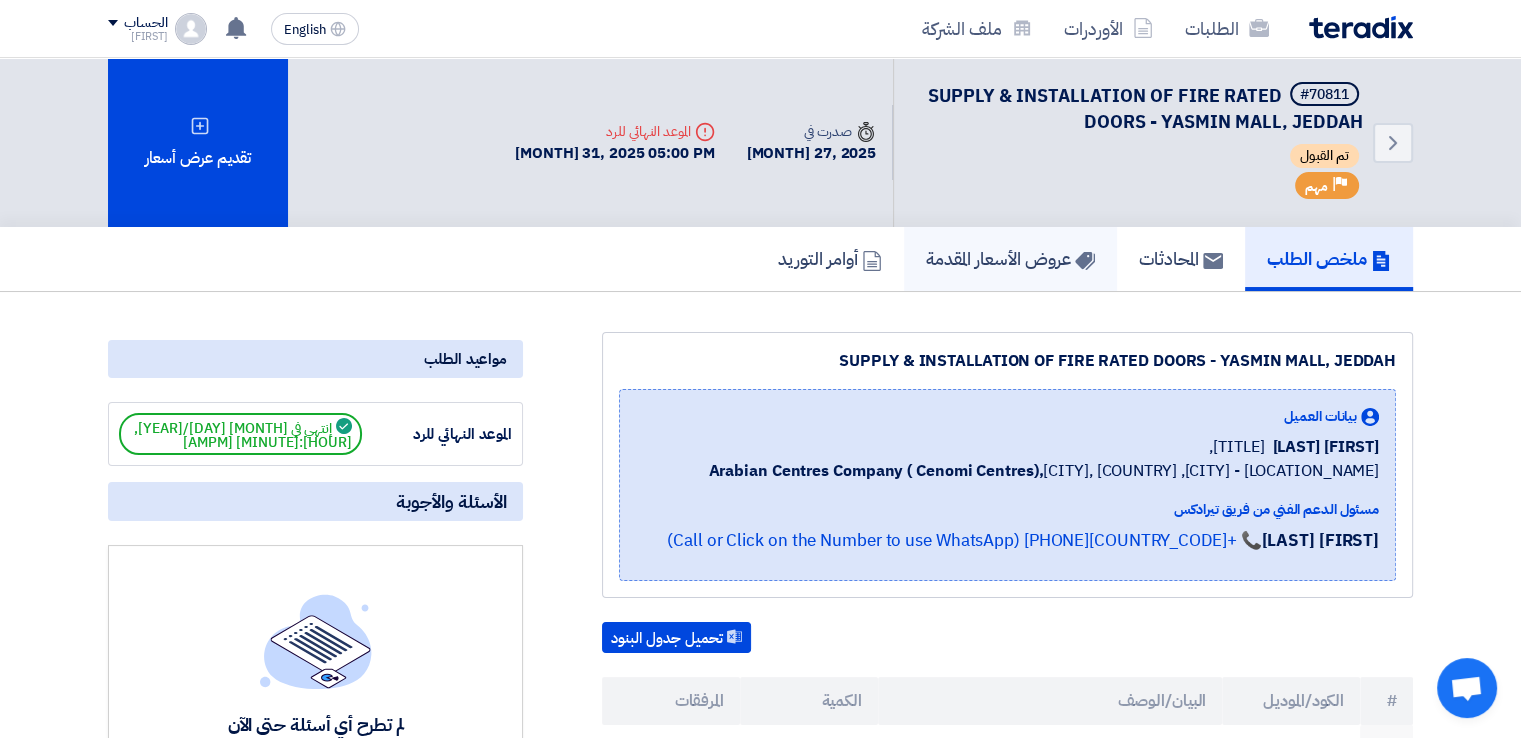 click on "عروض الأسعار المقدمة" 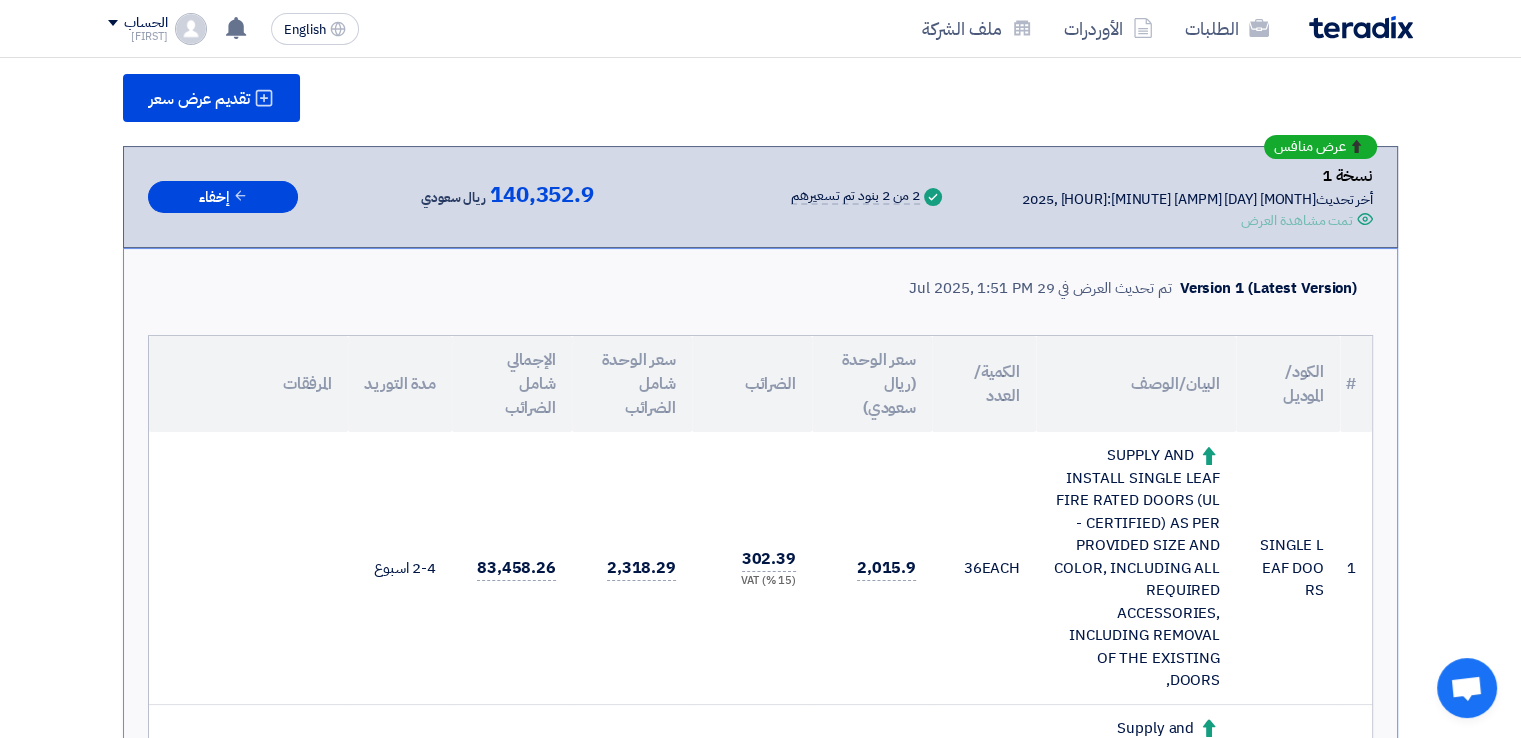 scroll, scrollTop: 0, scrollLeft: 0, axis: both 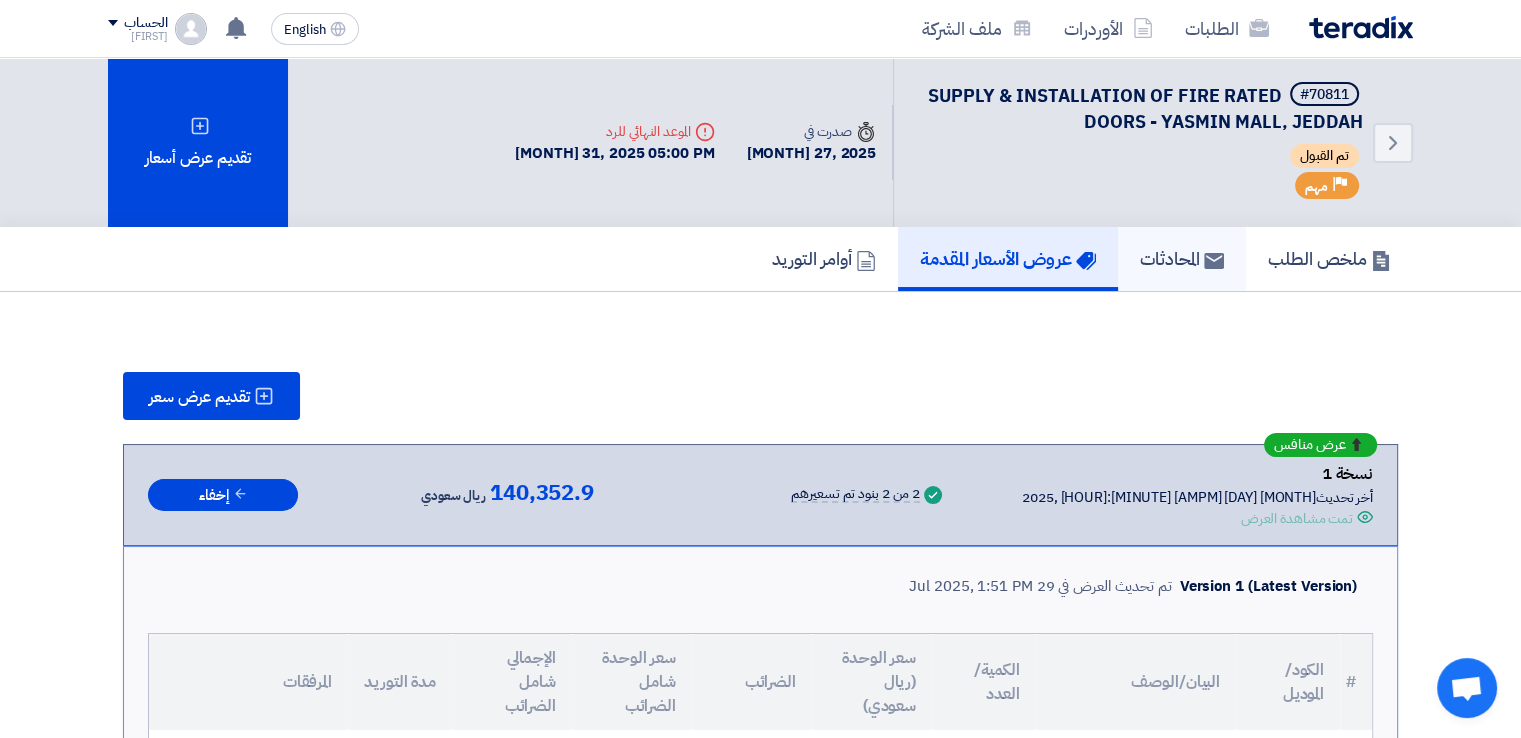 click on "المحادثات" 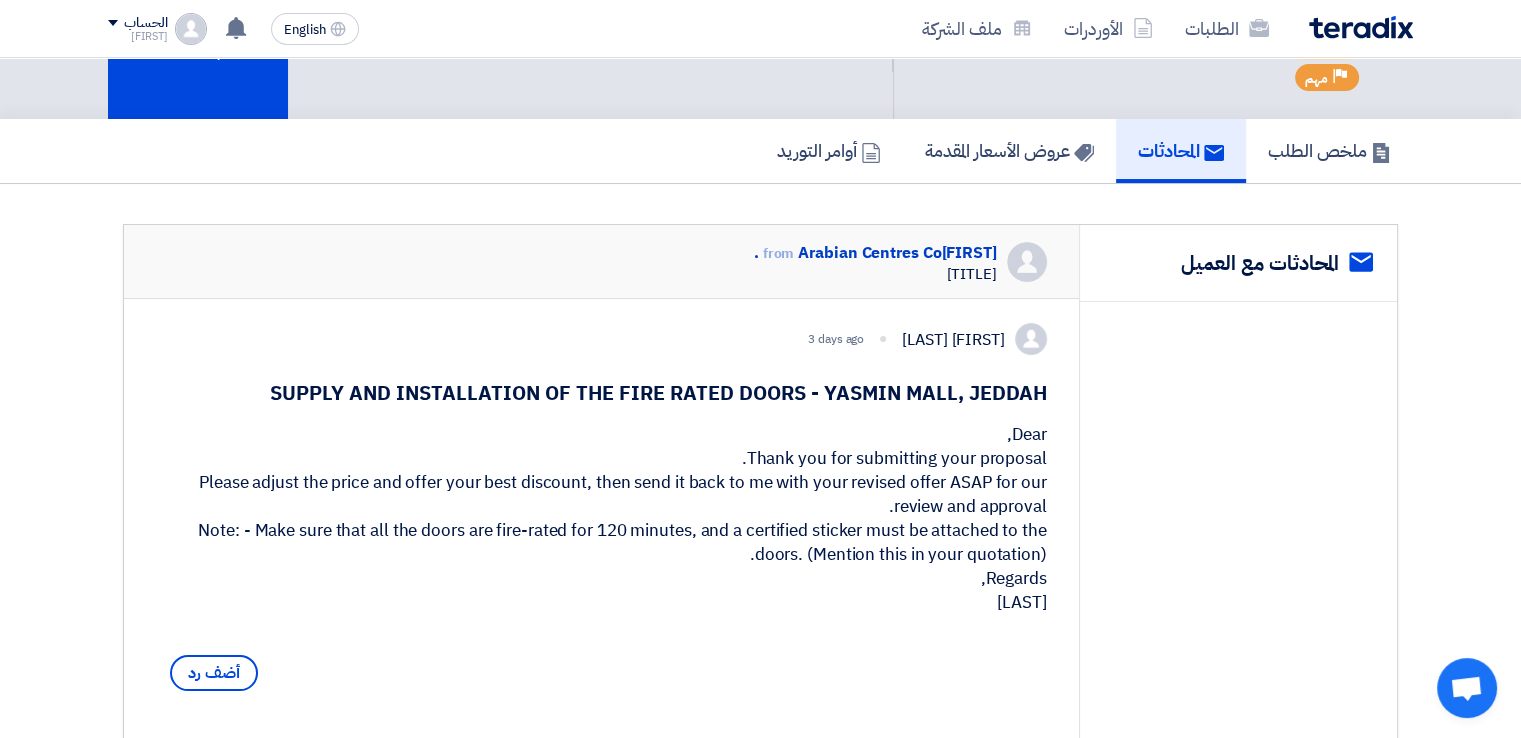 scroll, scrollTop: 100, scrollLeft: 0, axis: vertical 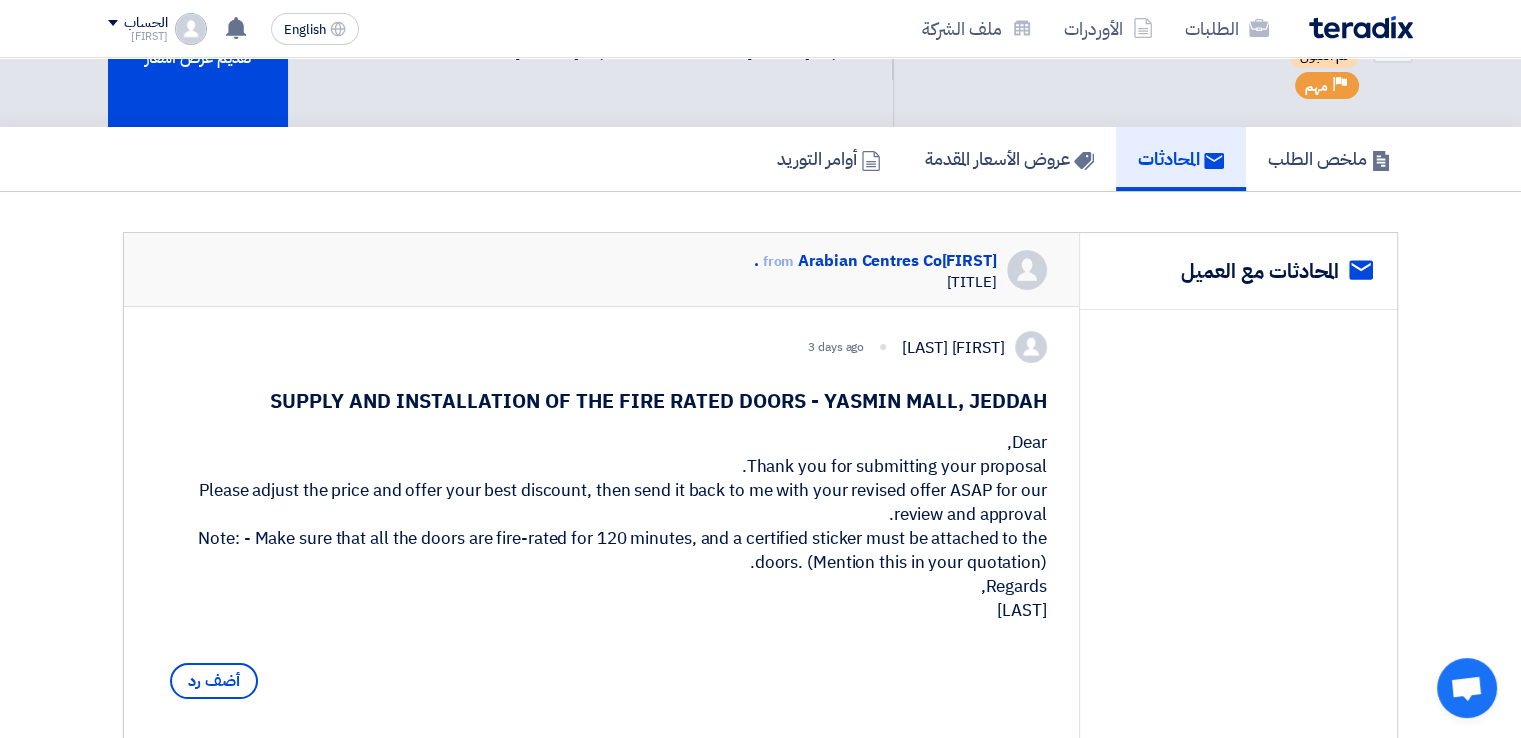 drag, startPoint x: 970, startPoint y: 458, endPoint x: 1047, endPoint y: 657, distance: 213.3776 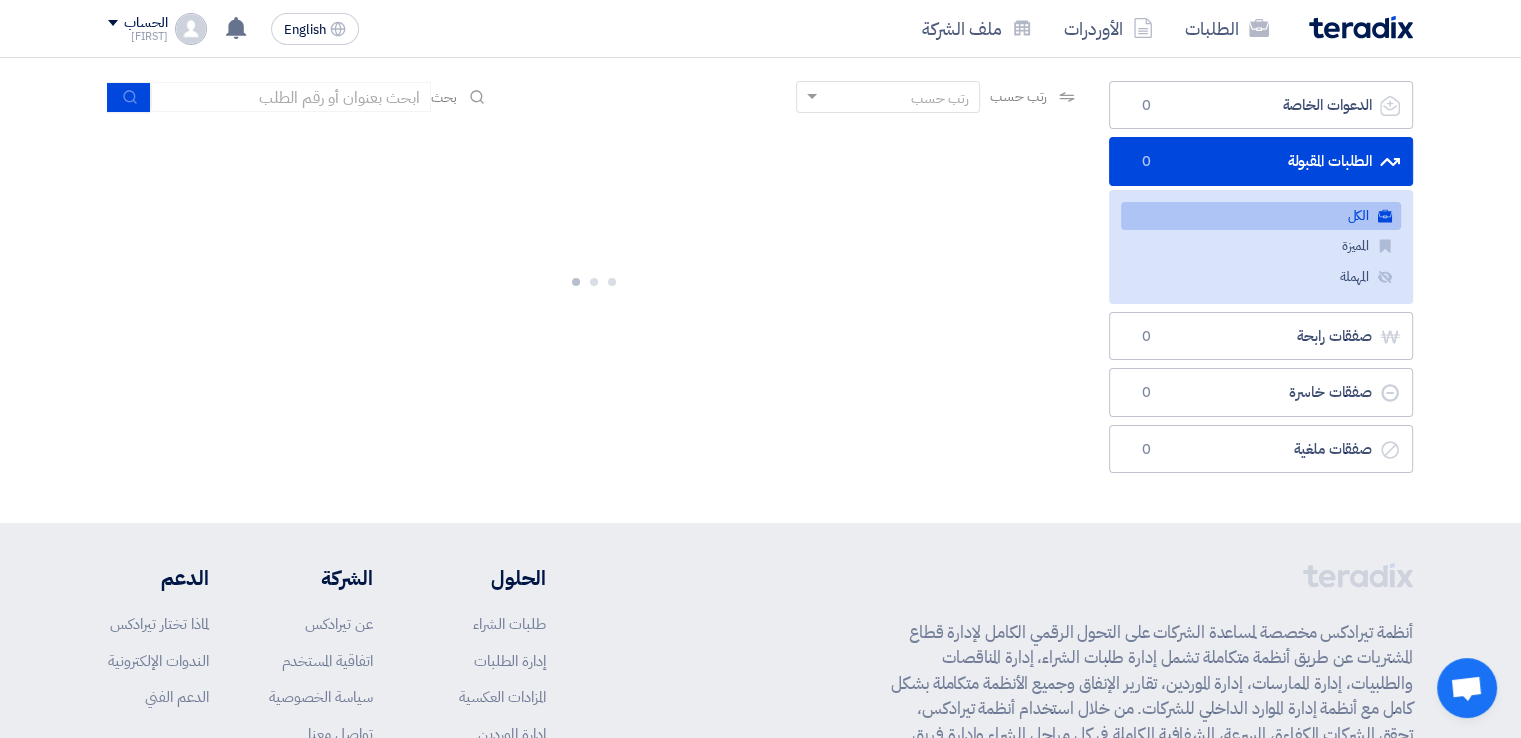 scroll, scrollTop: 0, scrollLeft: 0, axis: both 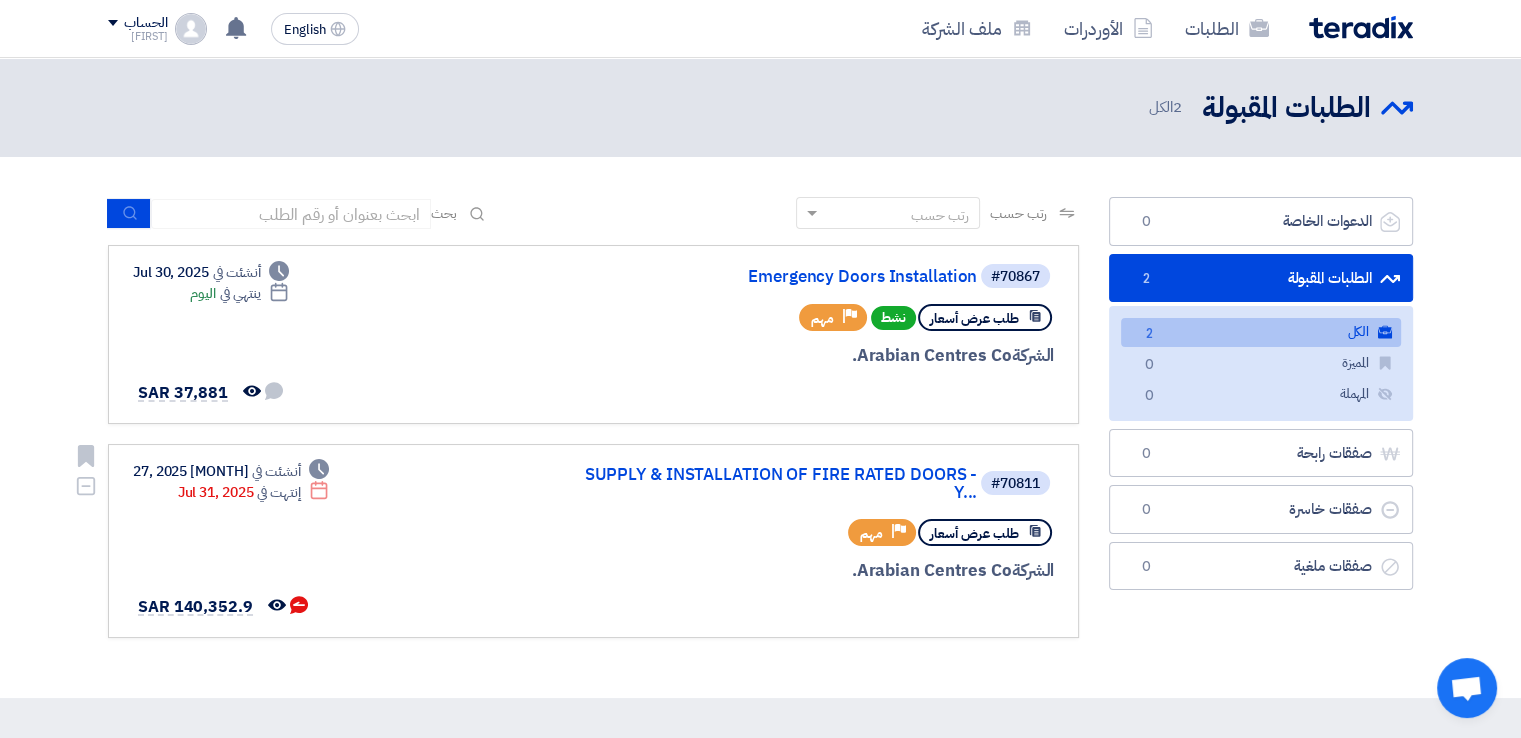 click on "Deadline
إنتهت في
Jul 31, 2025" 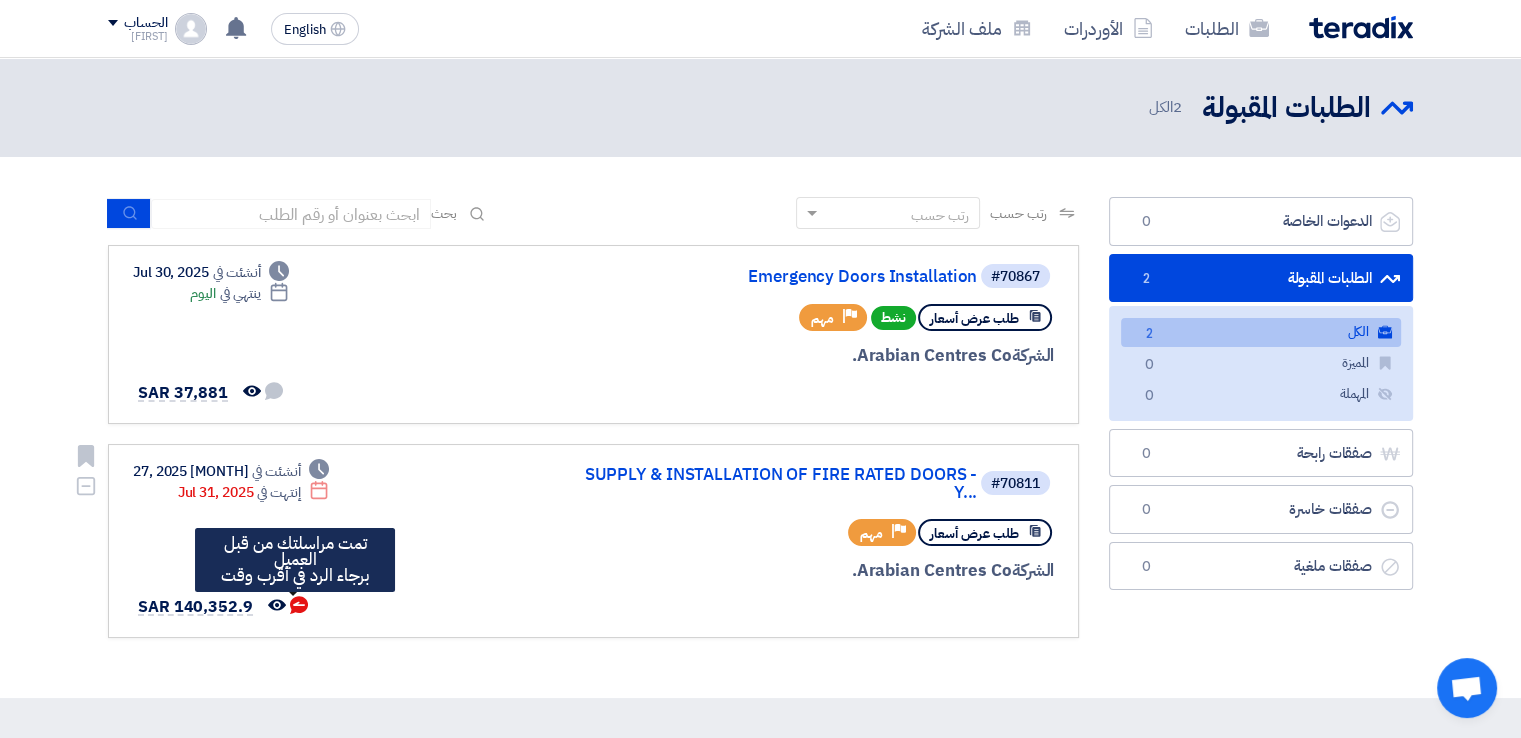 click 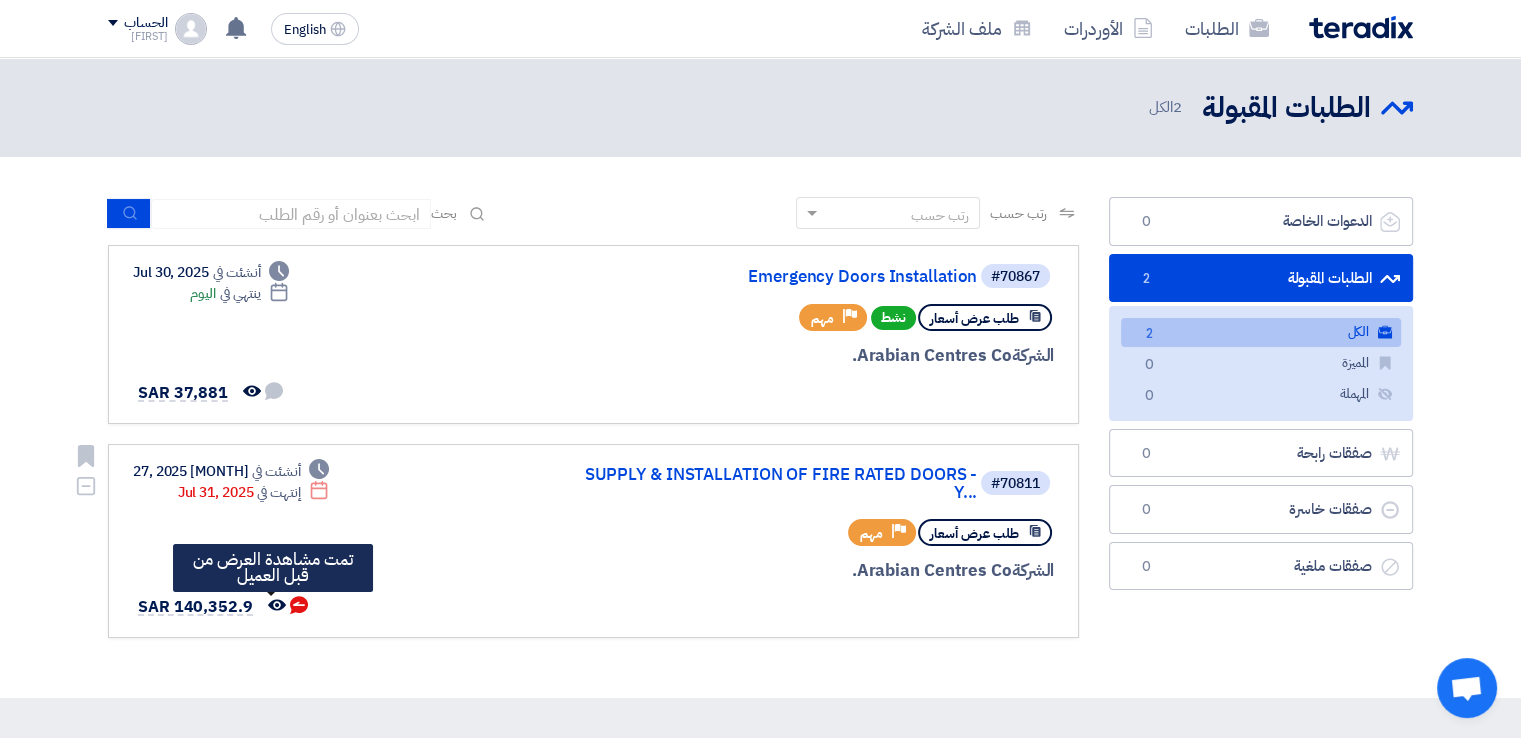 click 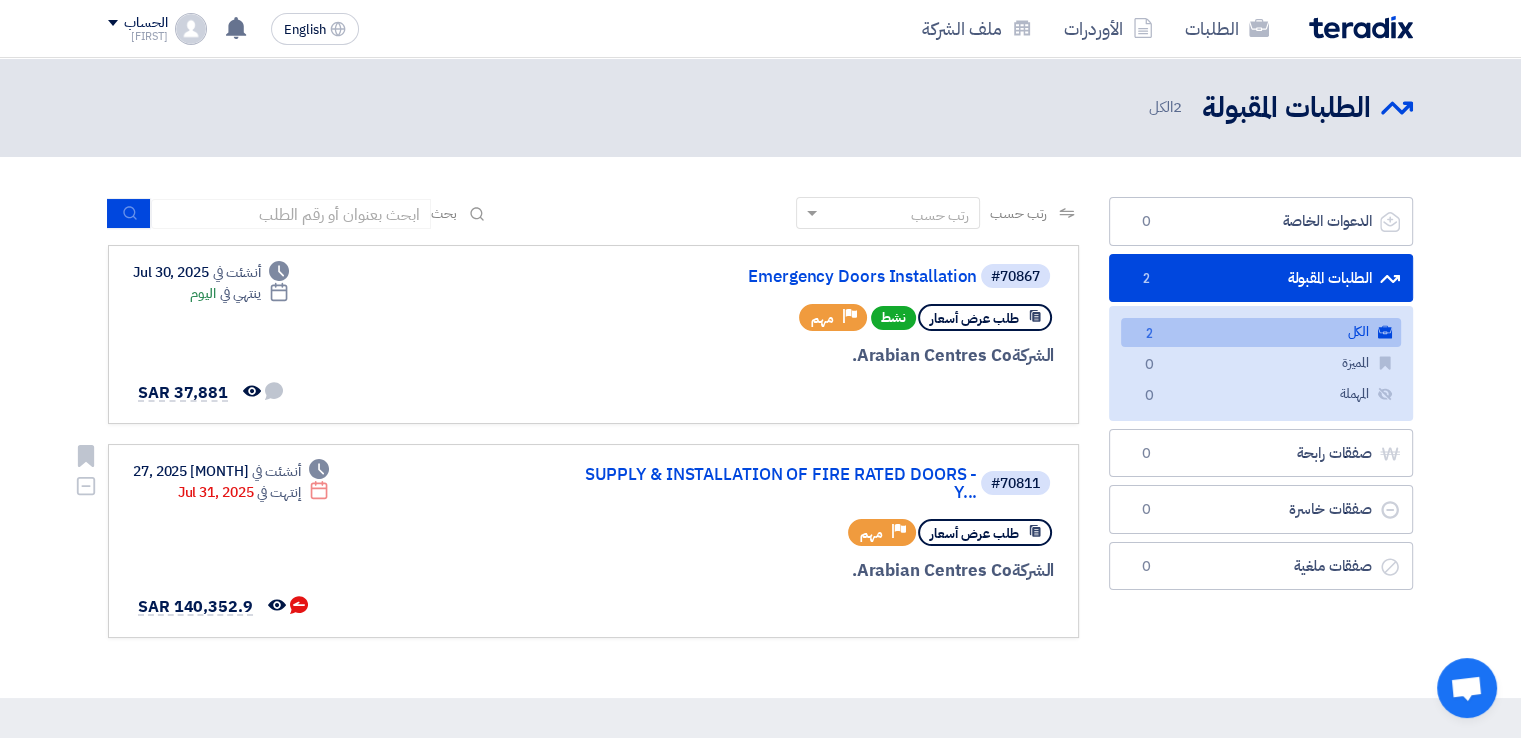 click on "#[NUMBER]
SUPPLY & INSTALLATION OF FIRE RATED DOORS - Y...
طلب عرض أسعار
Priority
مهم
الشركة  Arabian Centres Co.
Deadline
أنشئت في" 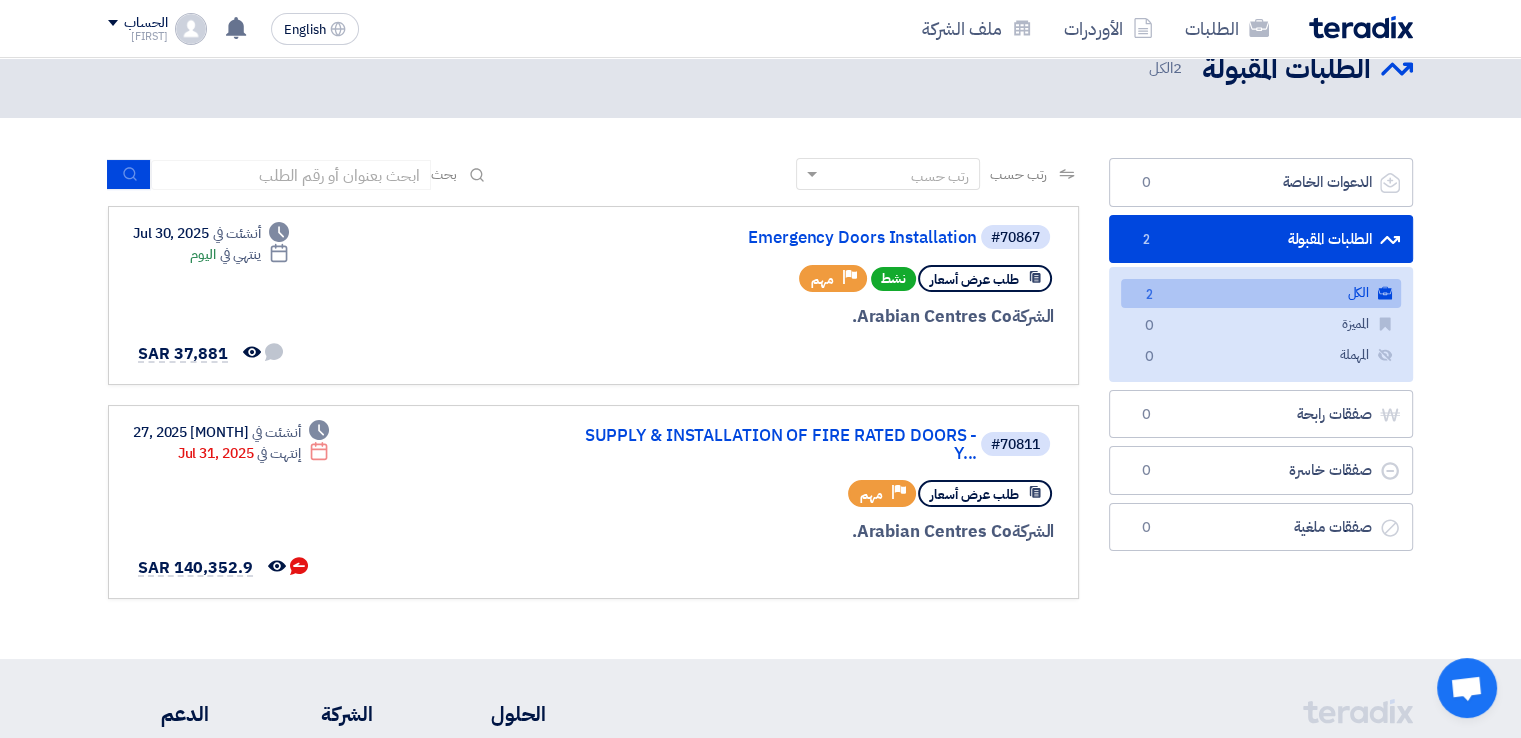 scroll, scrollTop: 0, scrollLeft: 0, axis: both 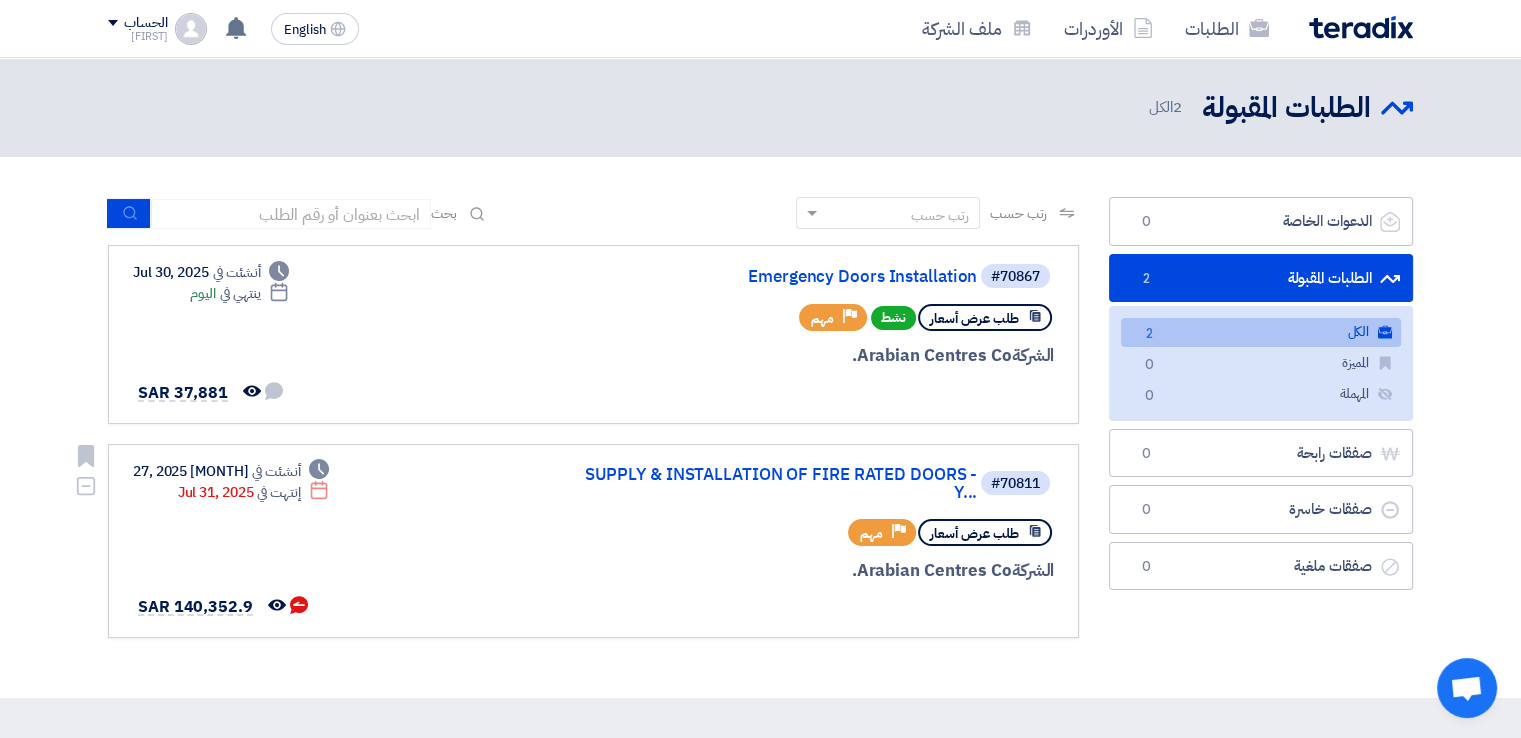click on "إنتهت في" 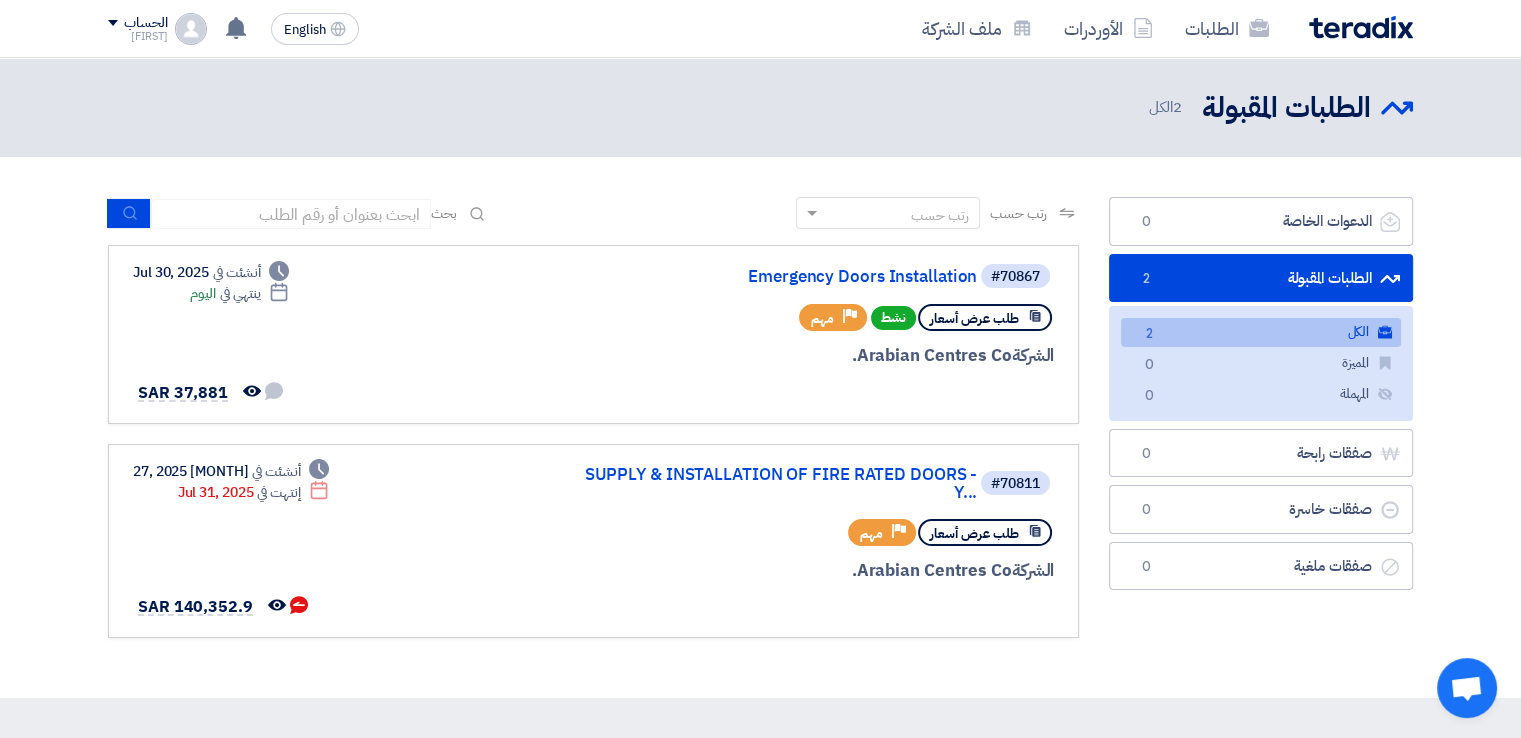 click 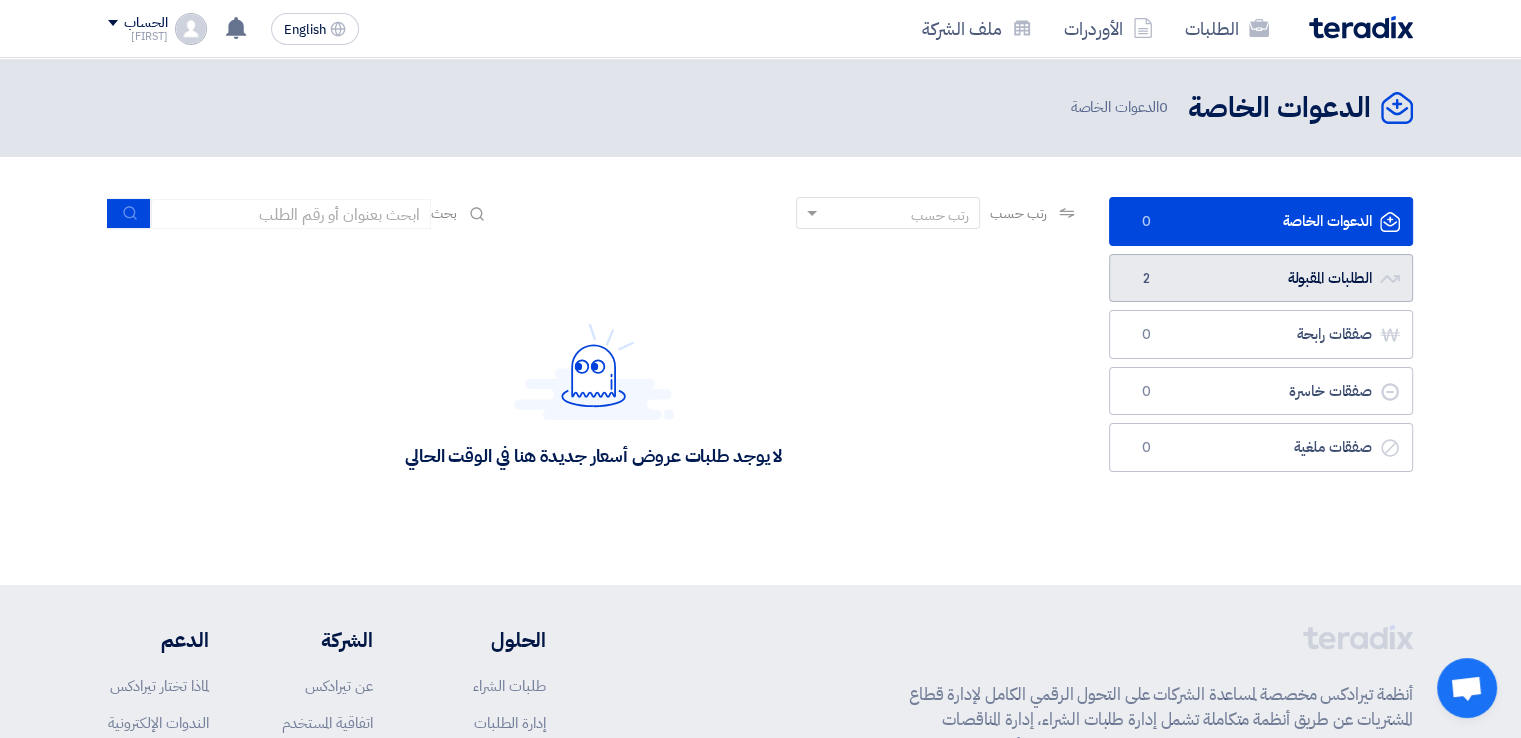 click on "الطلبات المقبولة
الطلبات المقبولة
2" 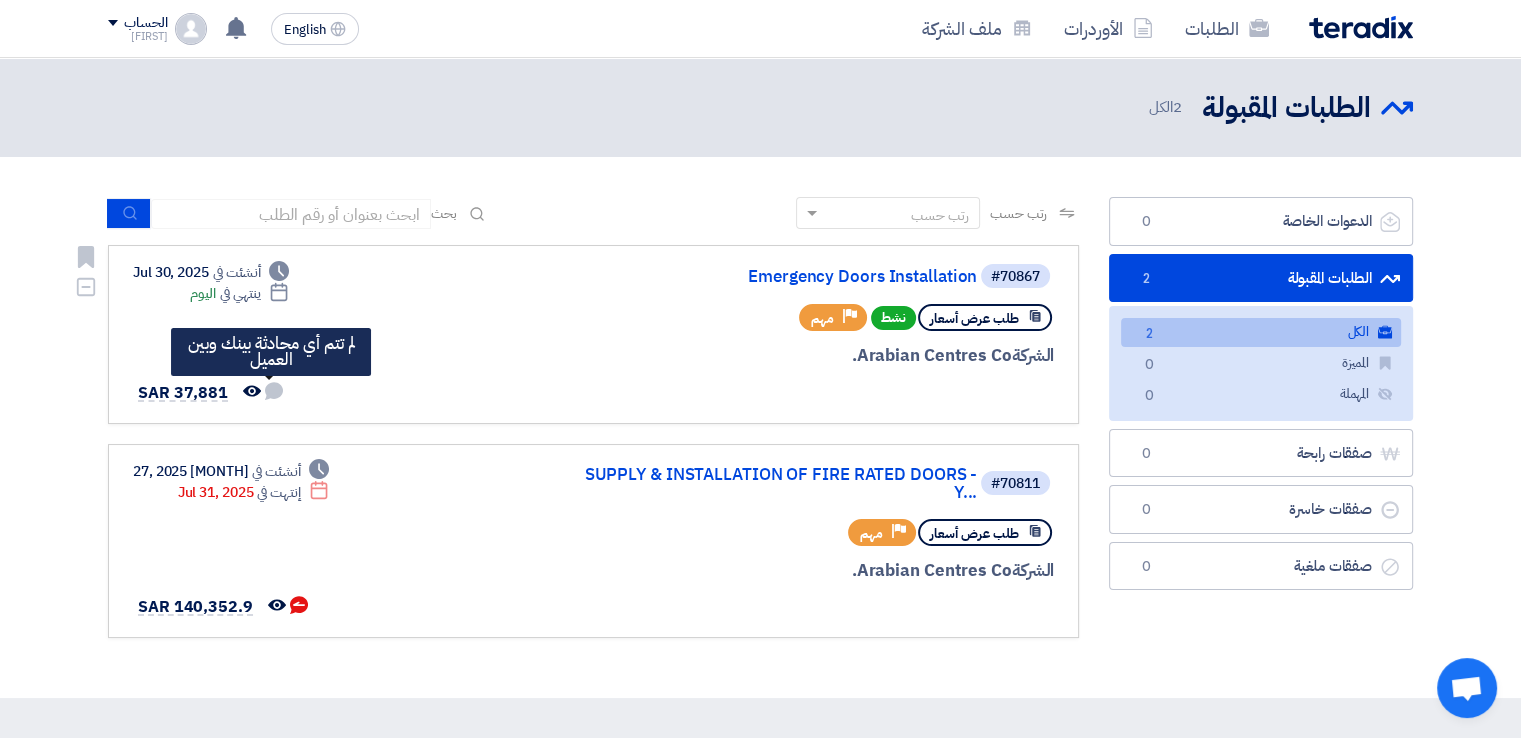click 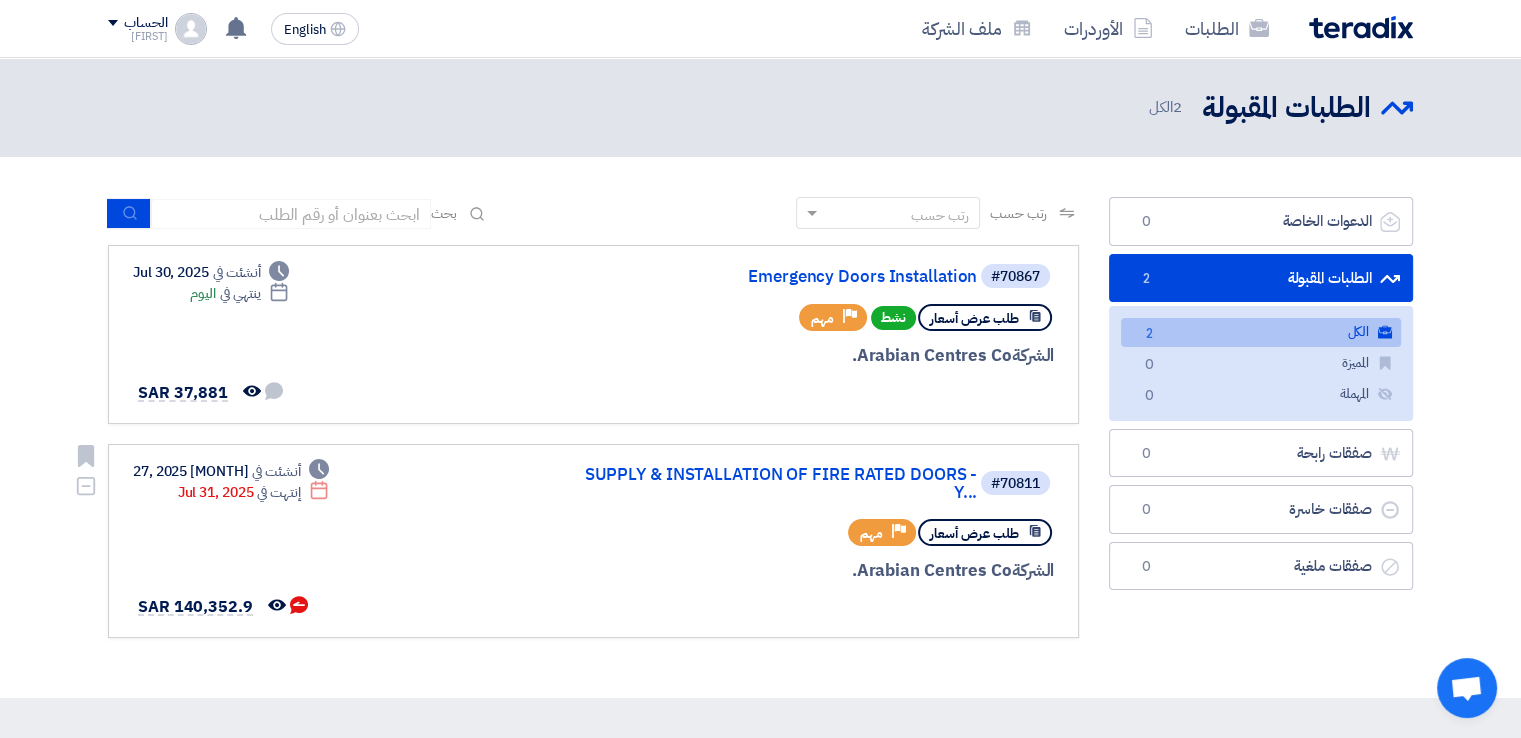 click on "#[NUMBER]
SUPPLY & INSTALLATION OF FIRE RATED DOORS - Y...
طلب عرض أسعار
Priority
مهم
الشركة  Arabian Centres Co.
Deadline
أنشئت في" 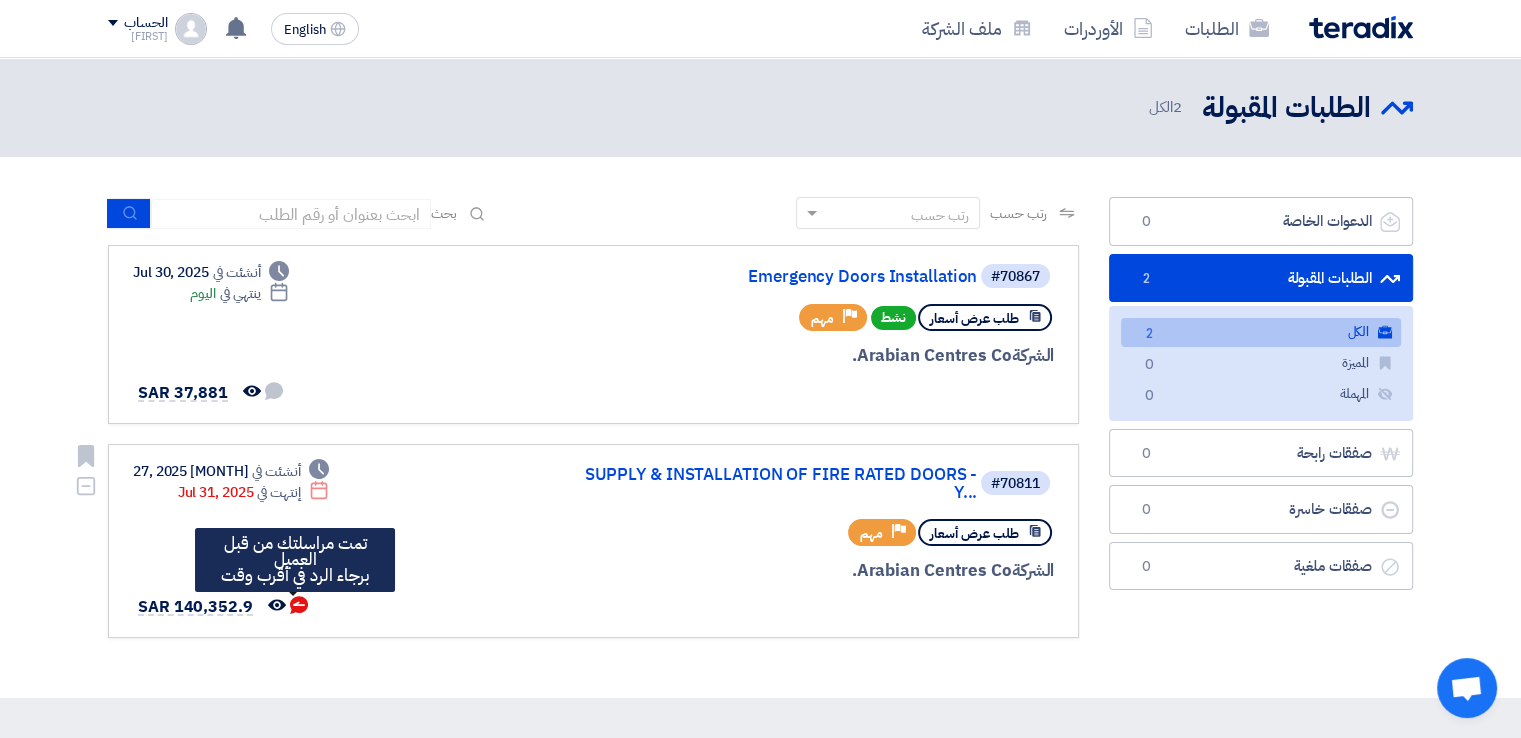 click 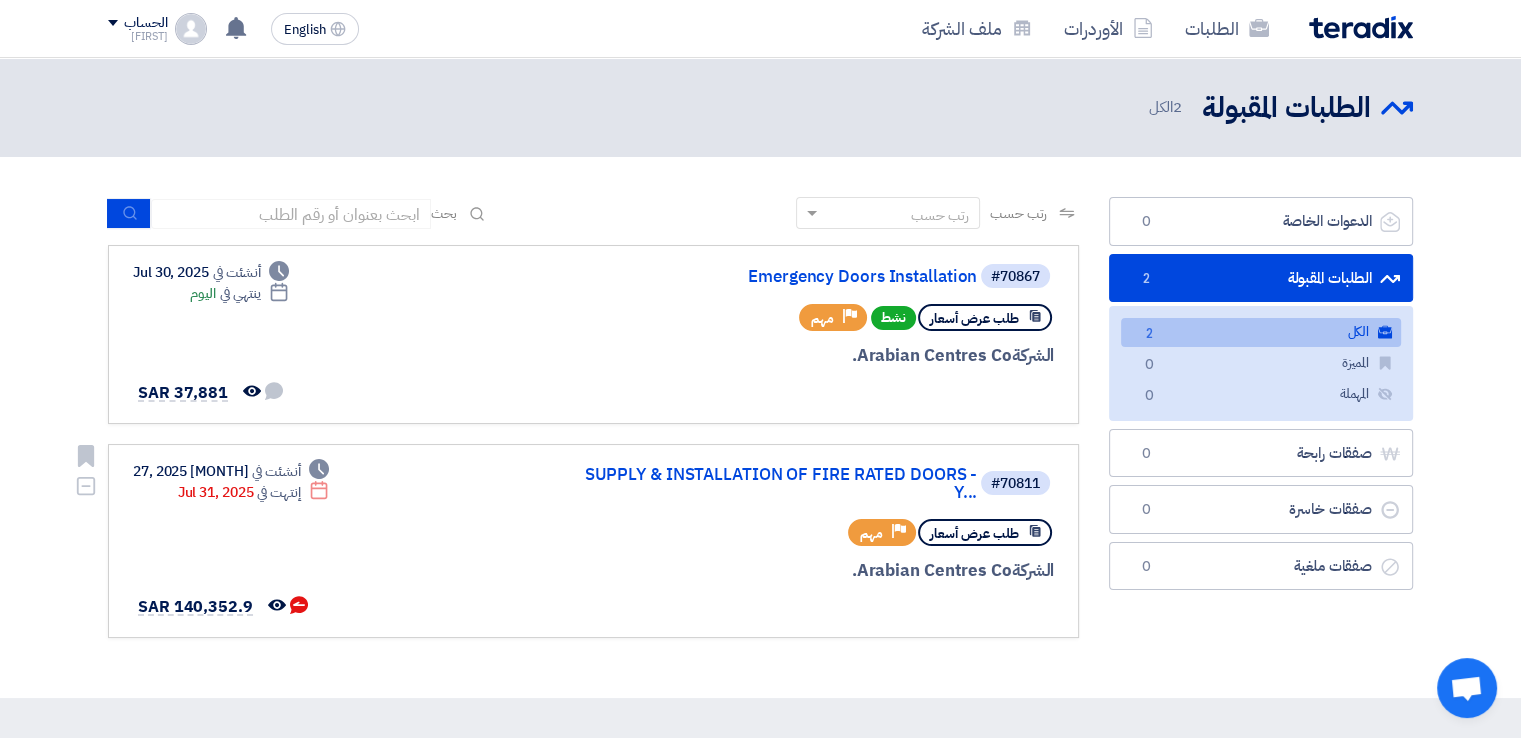 click on "#[NUMBER]
SUPPLY & INSTALLATION OF FIRE RATED DOORS - Y...
طلب عرض أسعار
Priority
مهم
الشركة  Arabian Centres Co.
Deadline
أنشئت في" 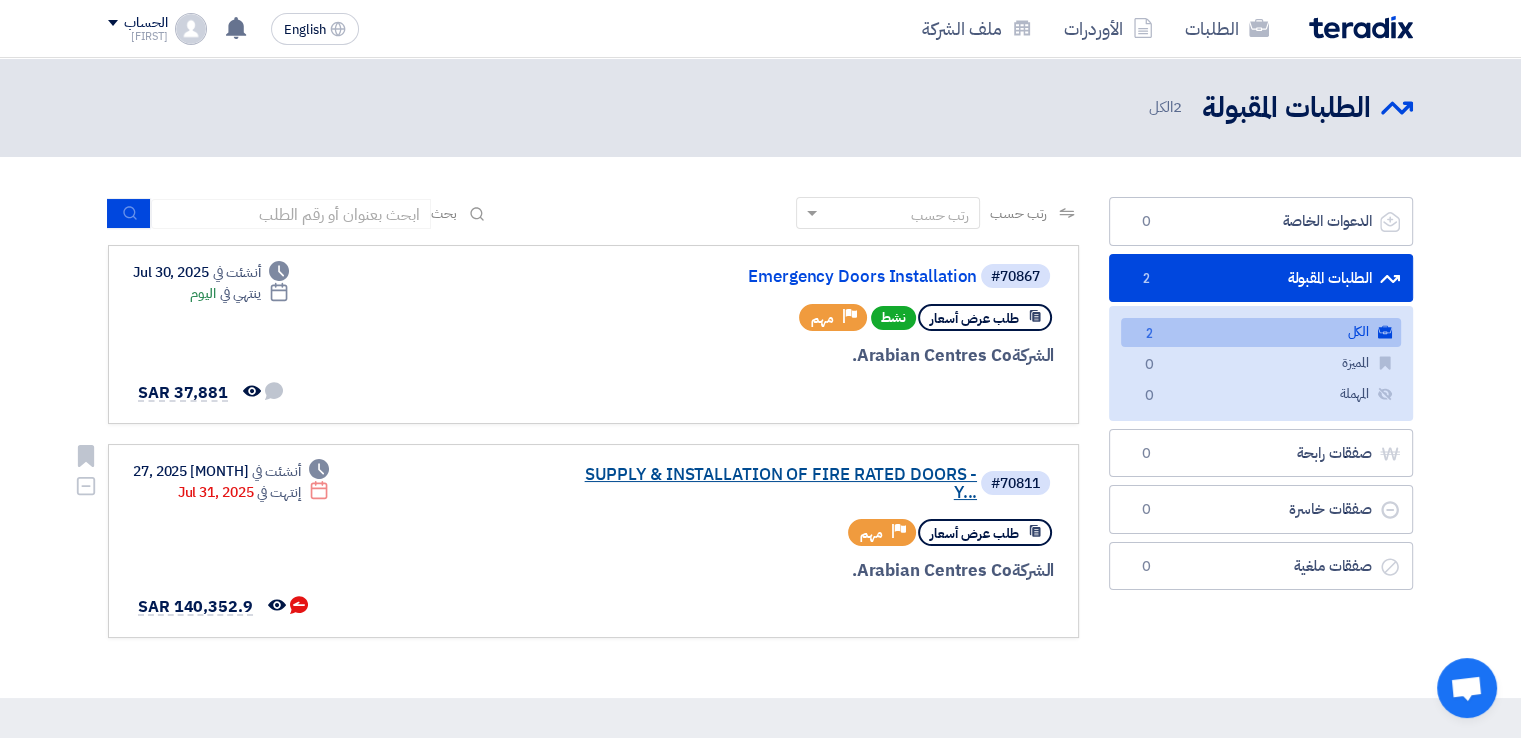 click on "SUPPLY & INSTALLATION OF FIRE RATED DOORS - Y..." 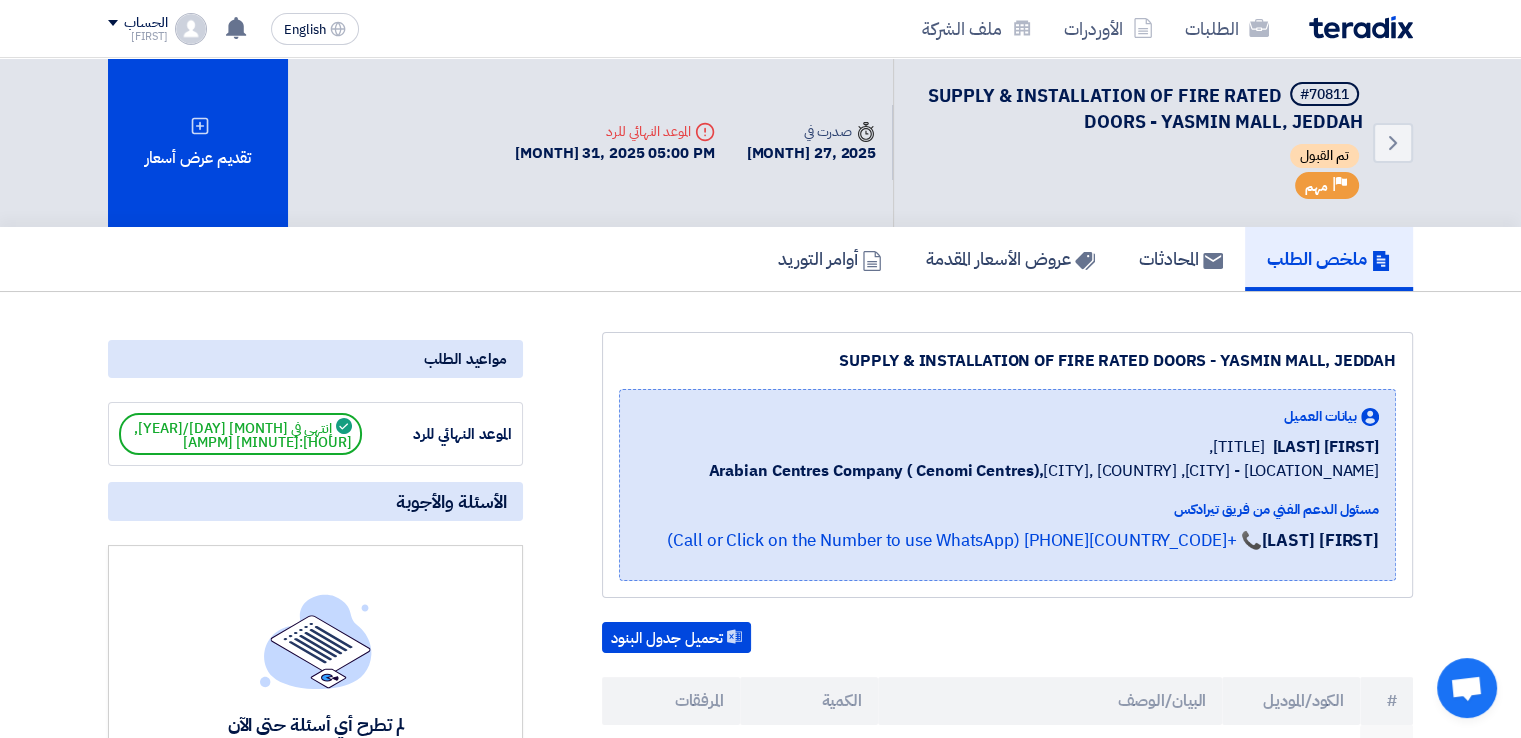 drag, startPoint x: 719, startPoint y: 129, endPoint x: 612, endPoint y: 122, distance: 107.22873 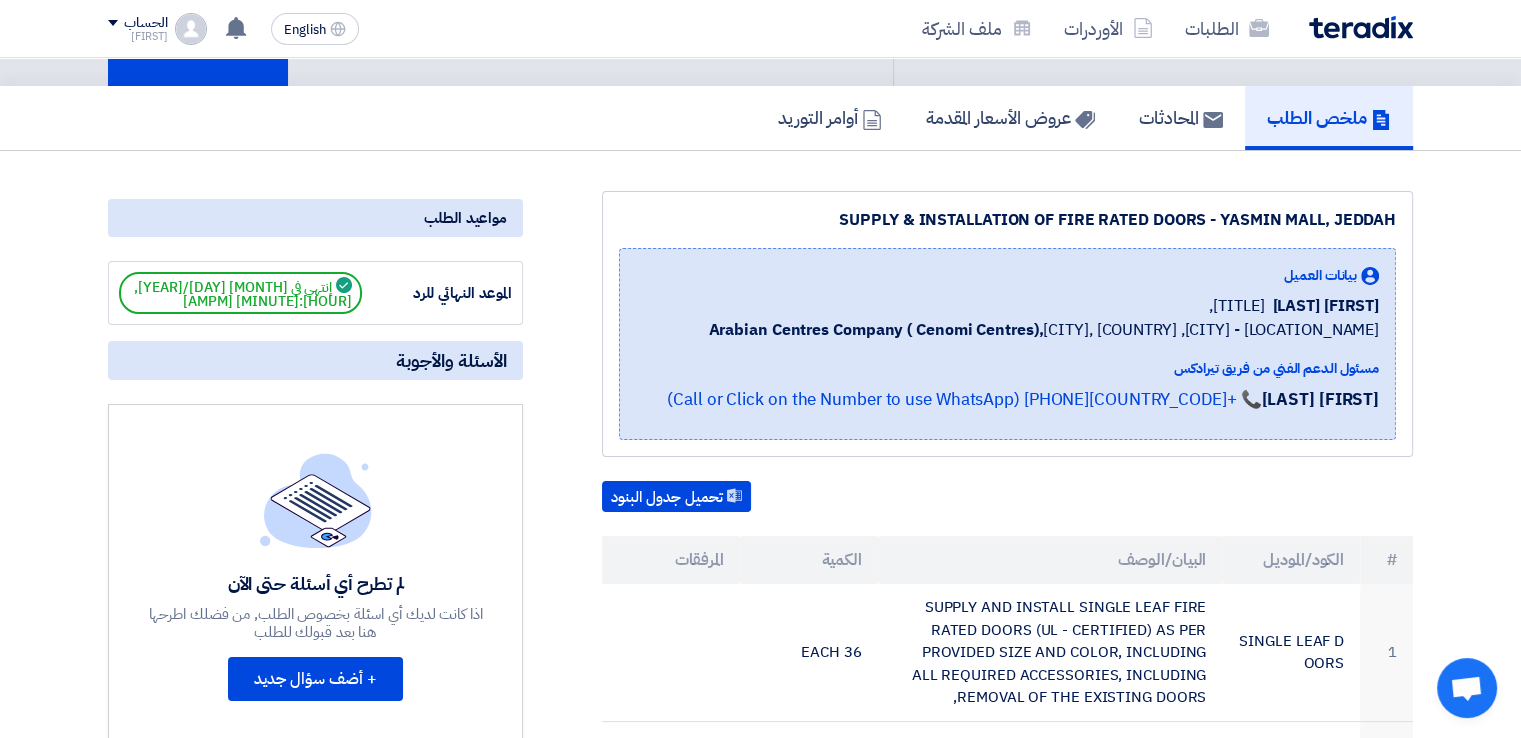 scroll, scrollTop: 0, scrollLeft: 0, axis: both 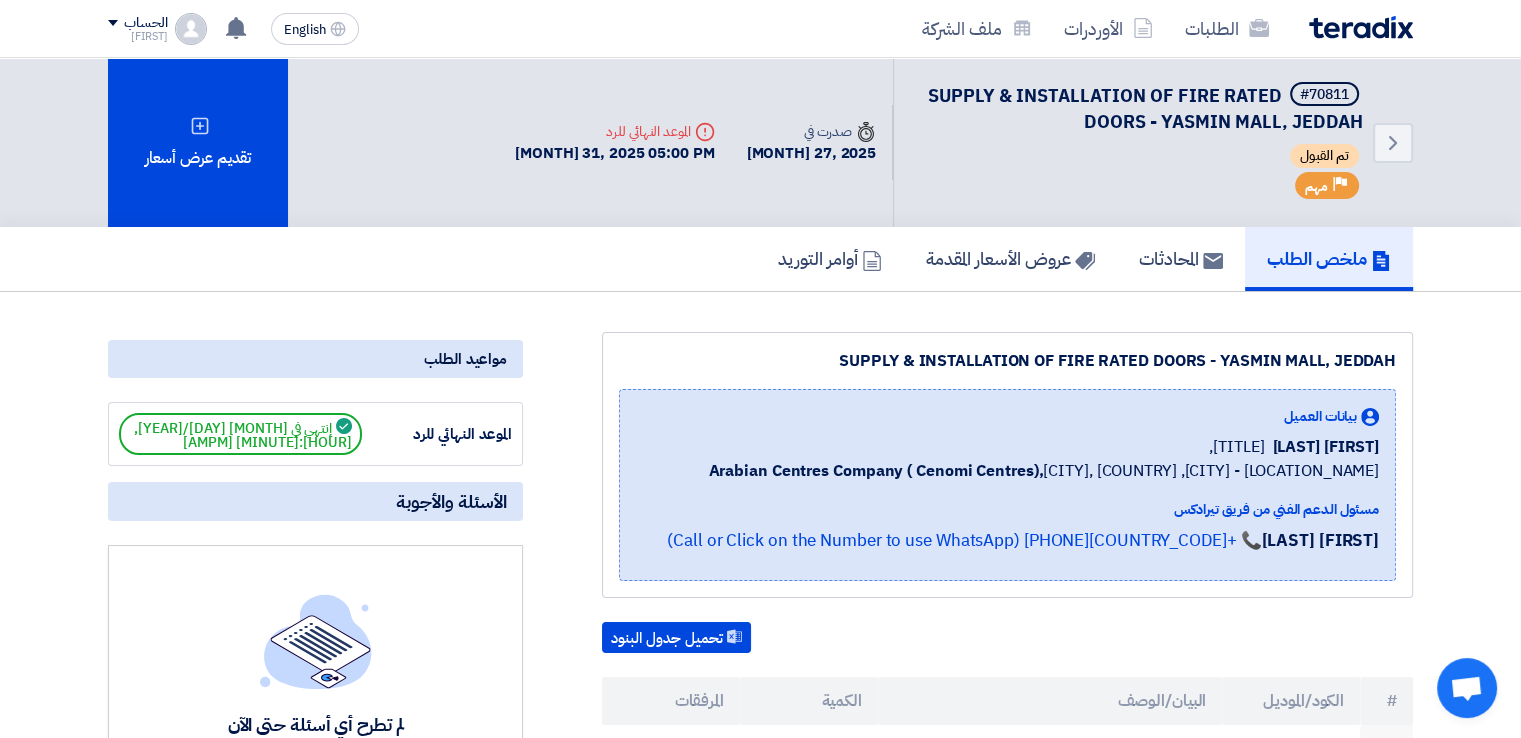 click on "تم القبول" 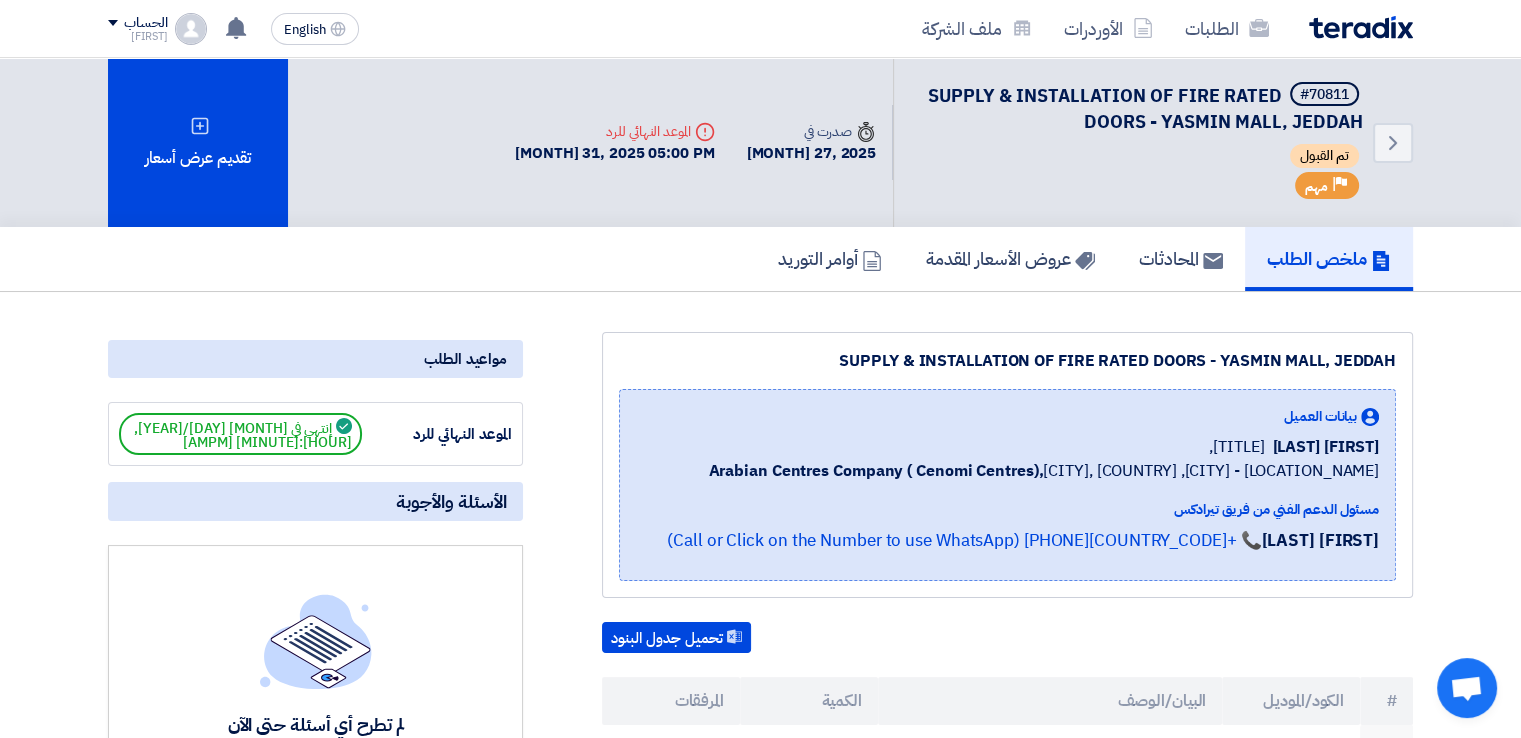 click on "ملخص الطلب
المحادثات
عروض الأسعار المقدمة
أوامر التوريد" 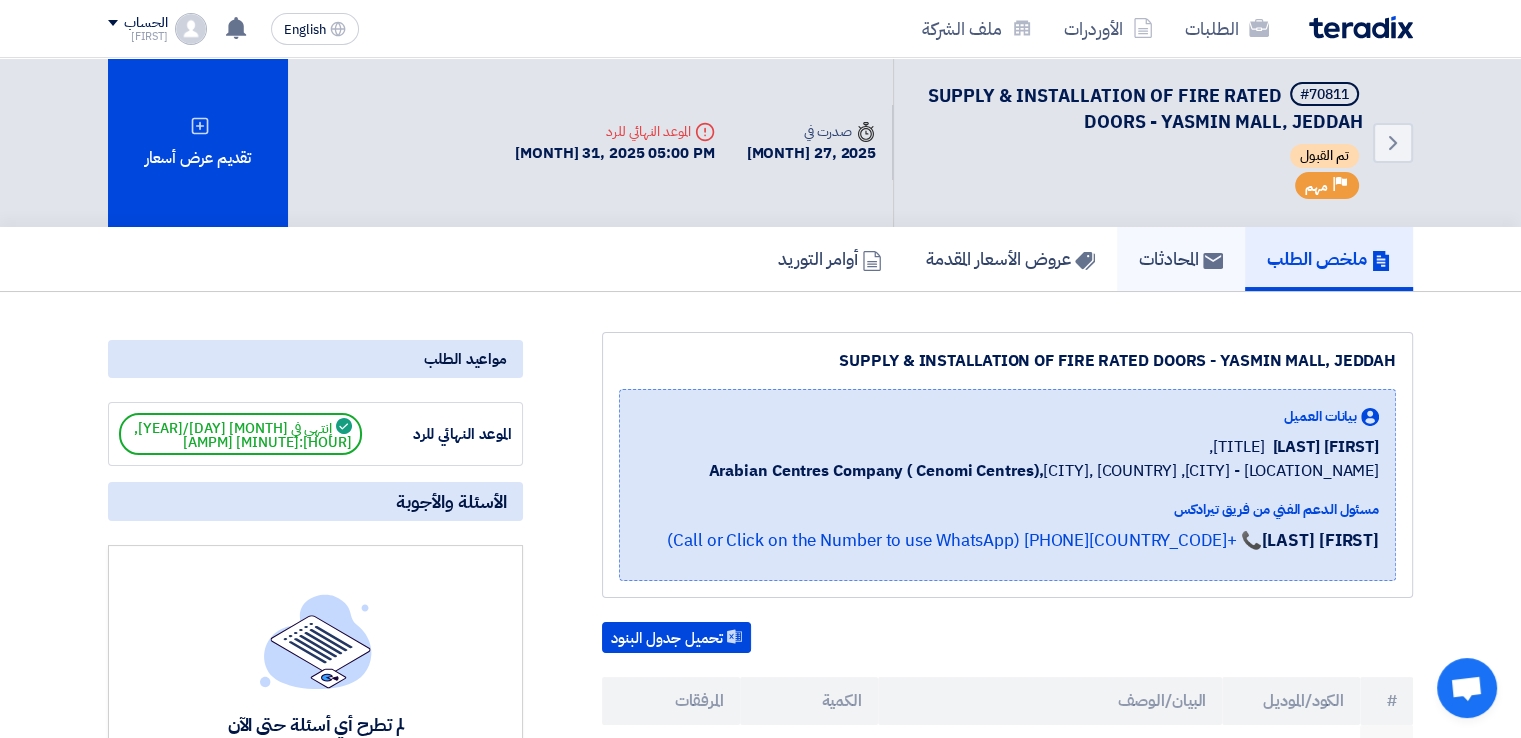 click on "المحادثات" 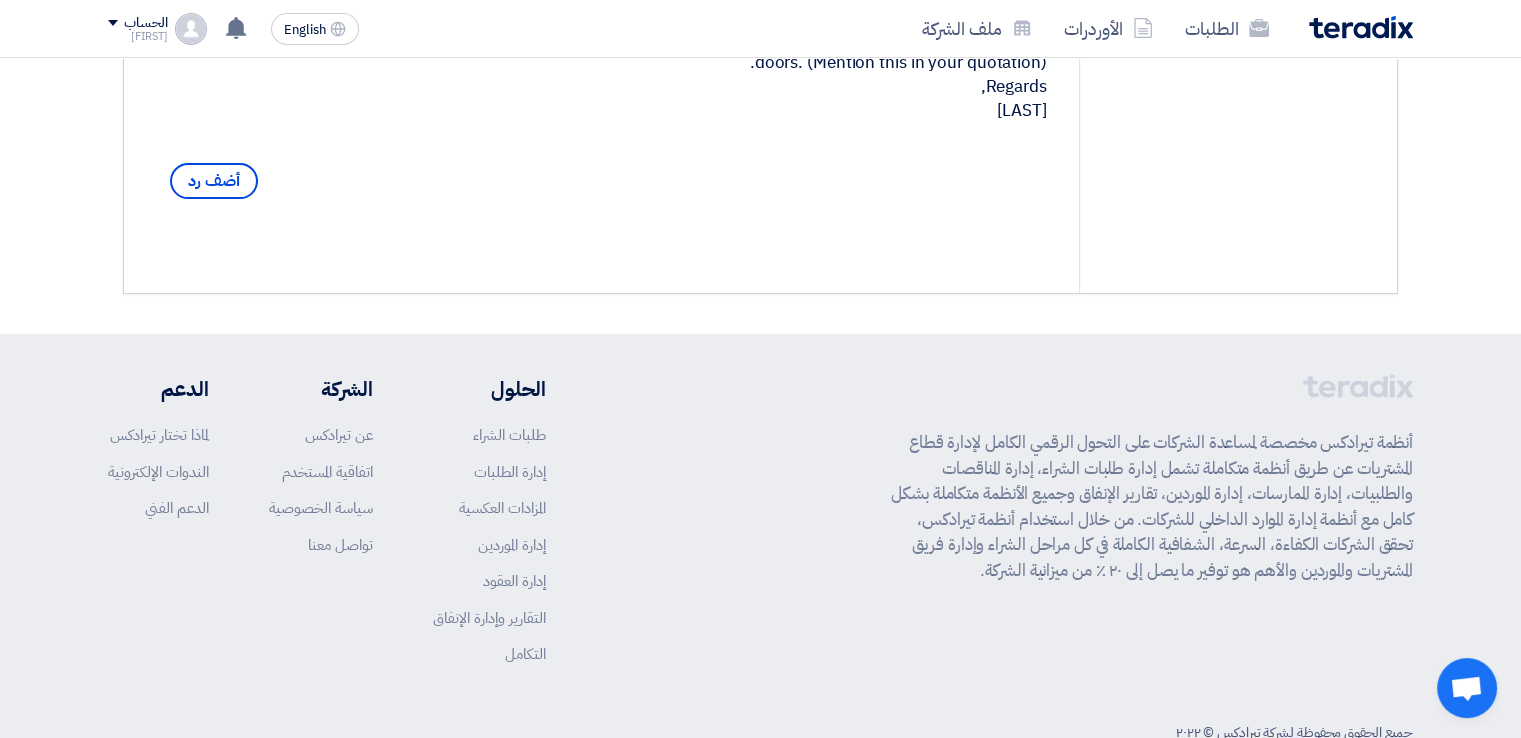 scroll, scrollTop: 0, scrollLeft: 0, axis: both 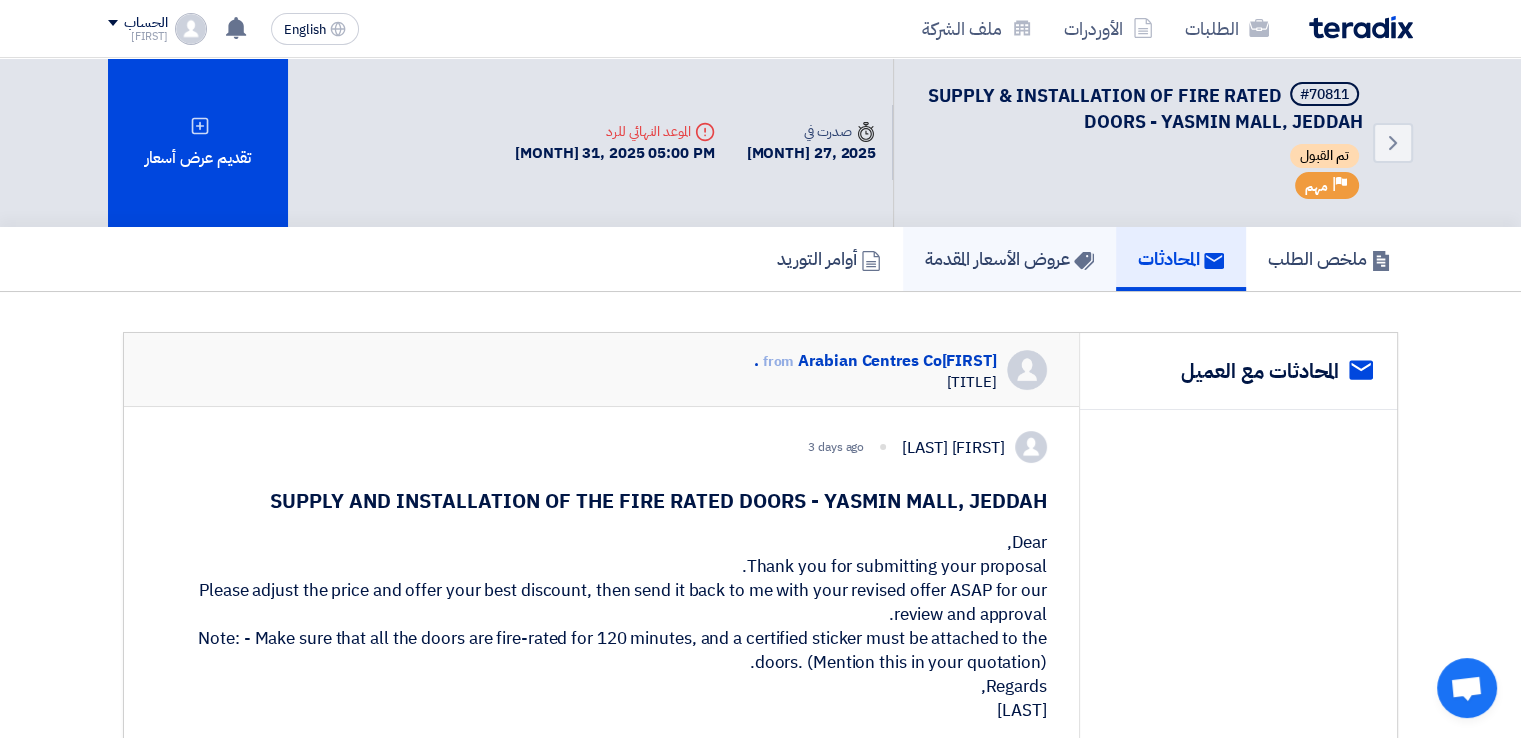 click on "عروض الأسعار المقدمة" 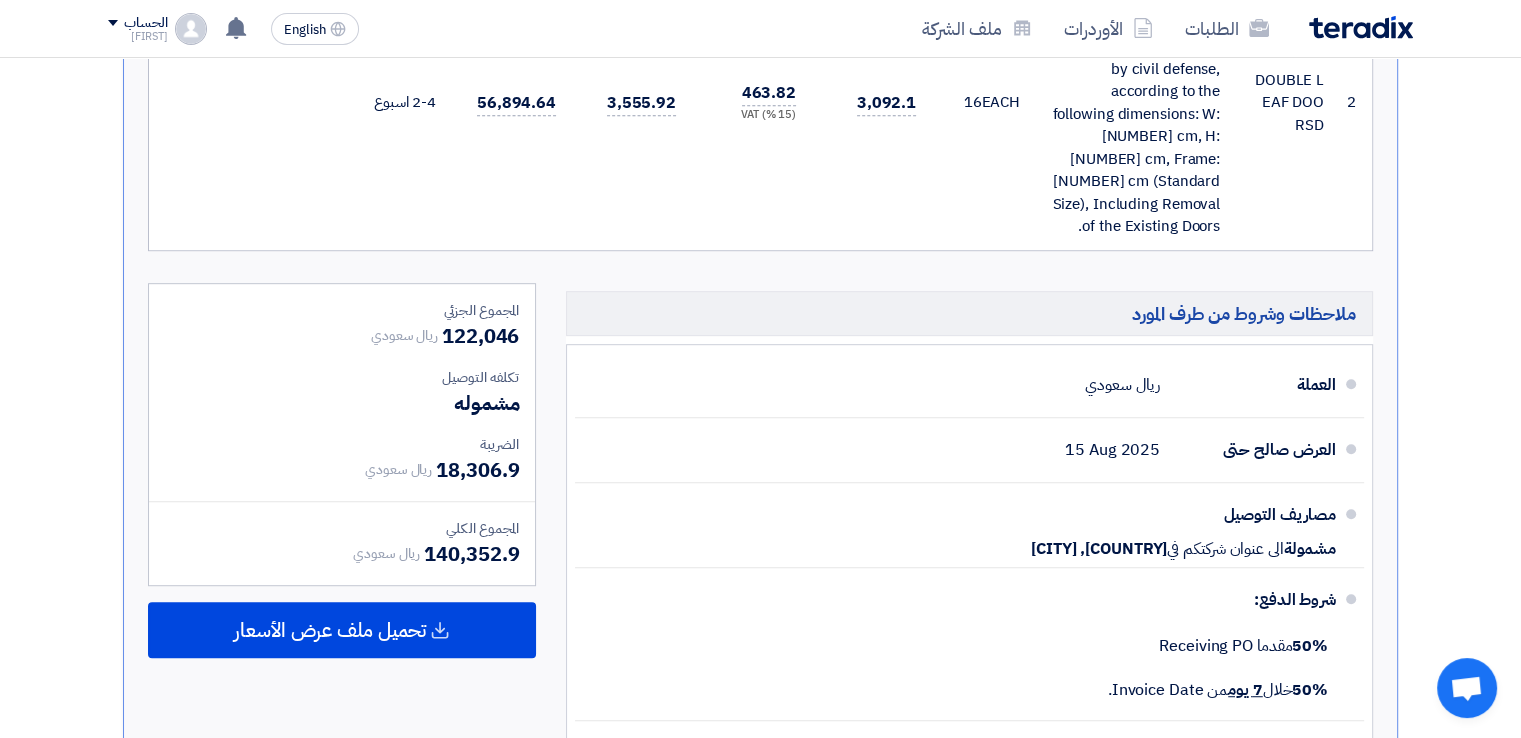 scroll, scrollTop: 1400, scrollLeft: 0, axis: vertical 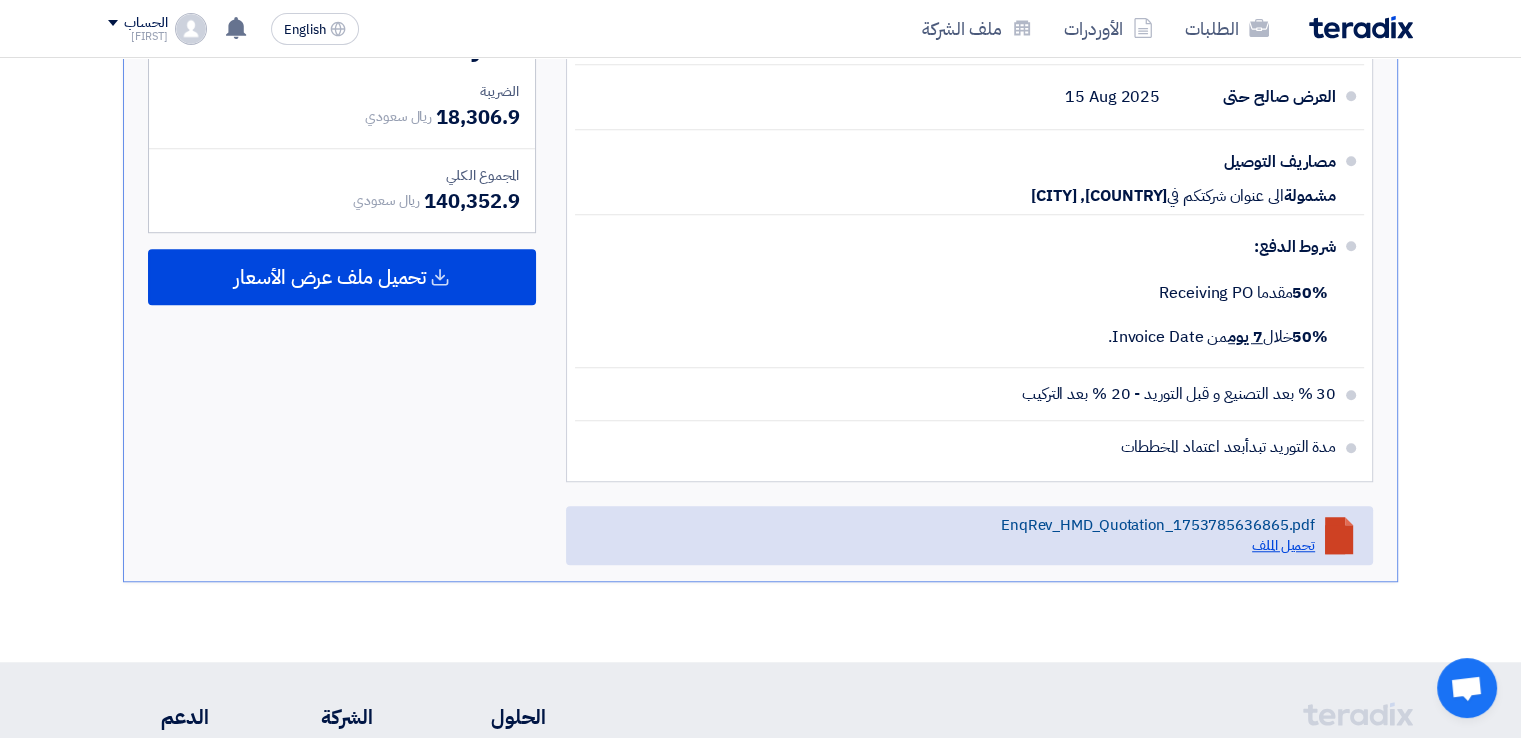 click on "تحميل الملف" at bounding box center [1283, 545] 